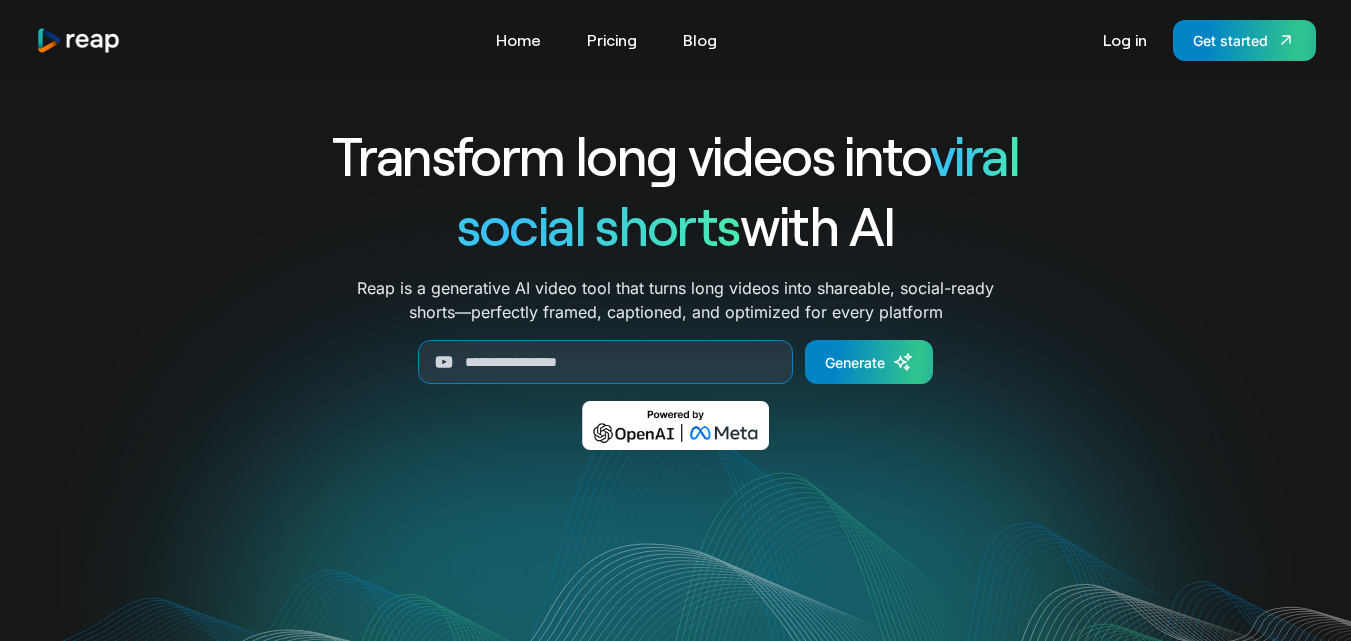 scroll, scrollTop: 0, scrollLeft: 0, axis: both 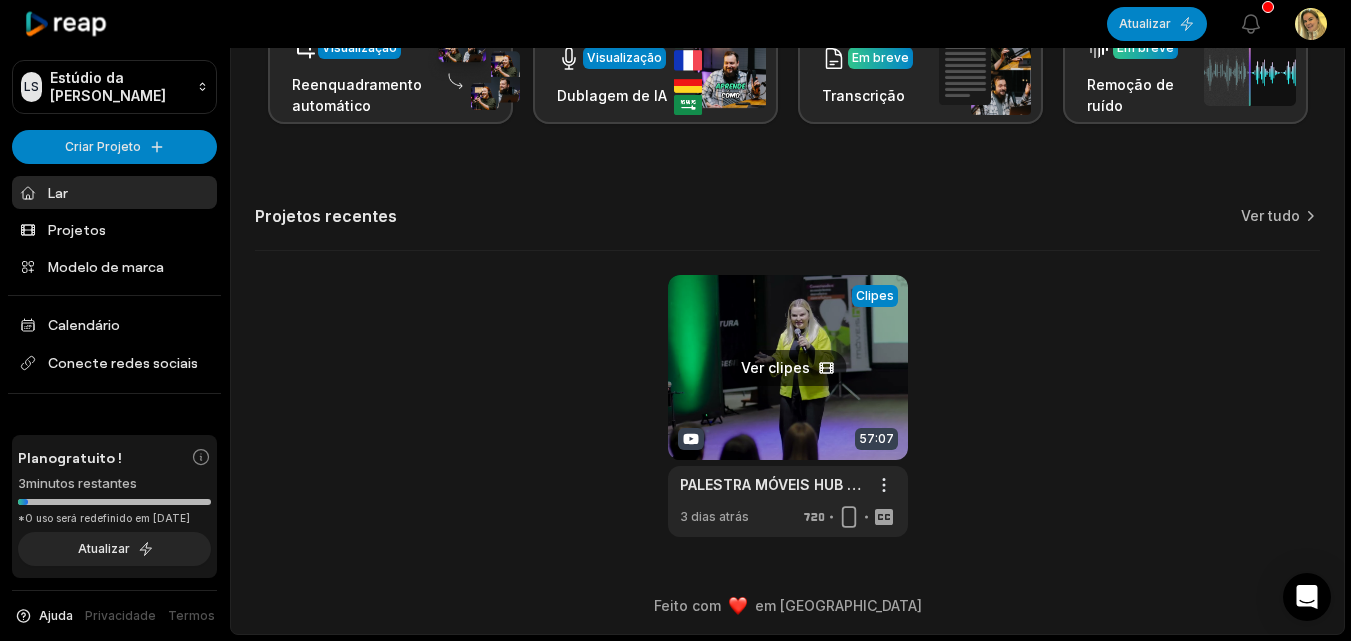 click at bounding box center (788, 406) 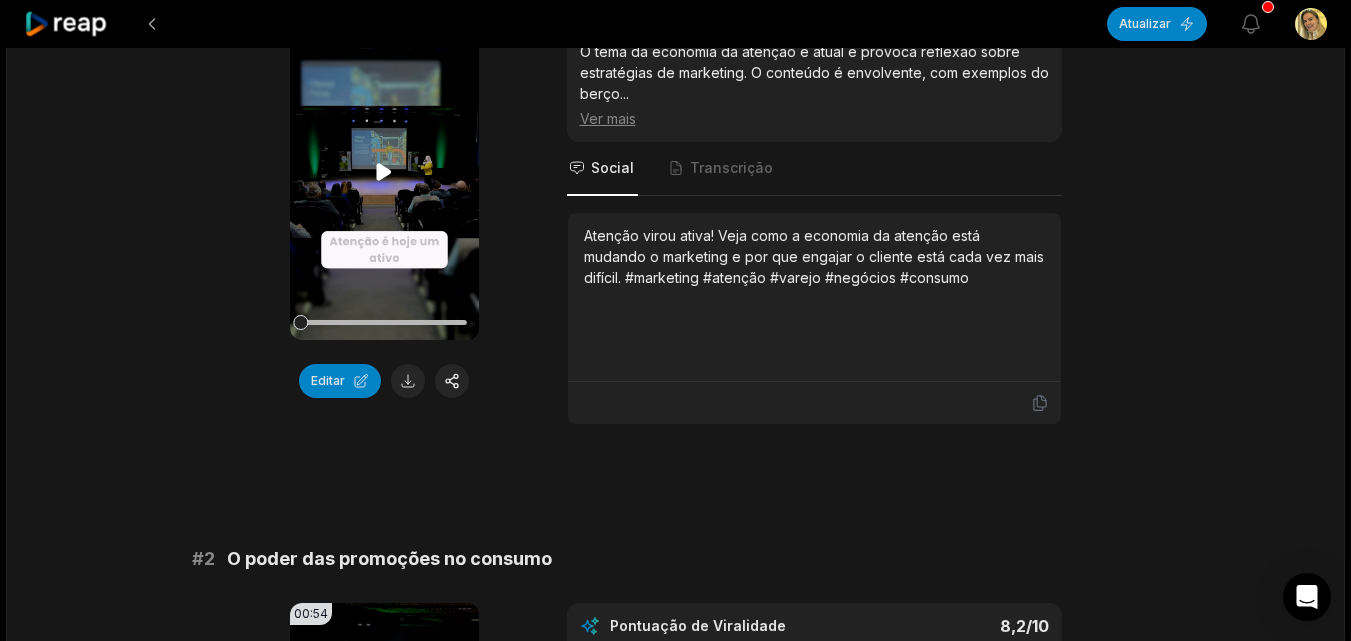 scroll, scrollTop: 300, scrollLeft: 0, axis: vertical 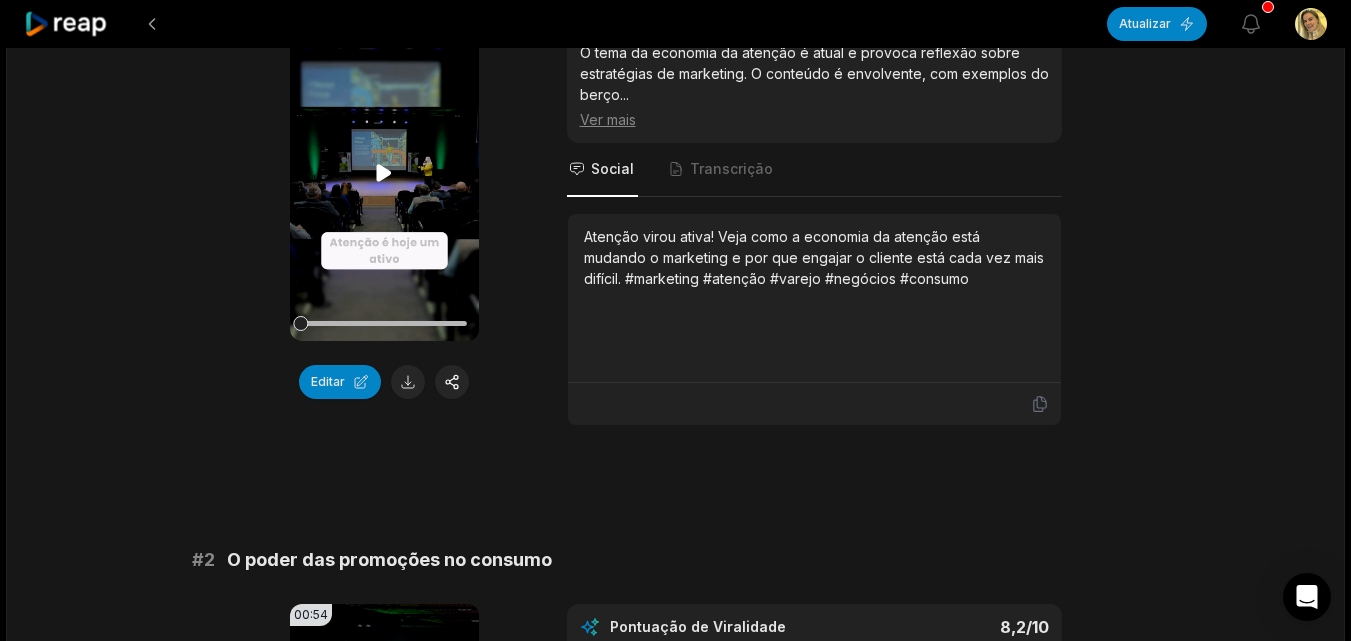 click on "Seu navegador não suporta o formato mp4." at bounding box center (384, 173) 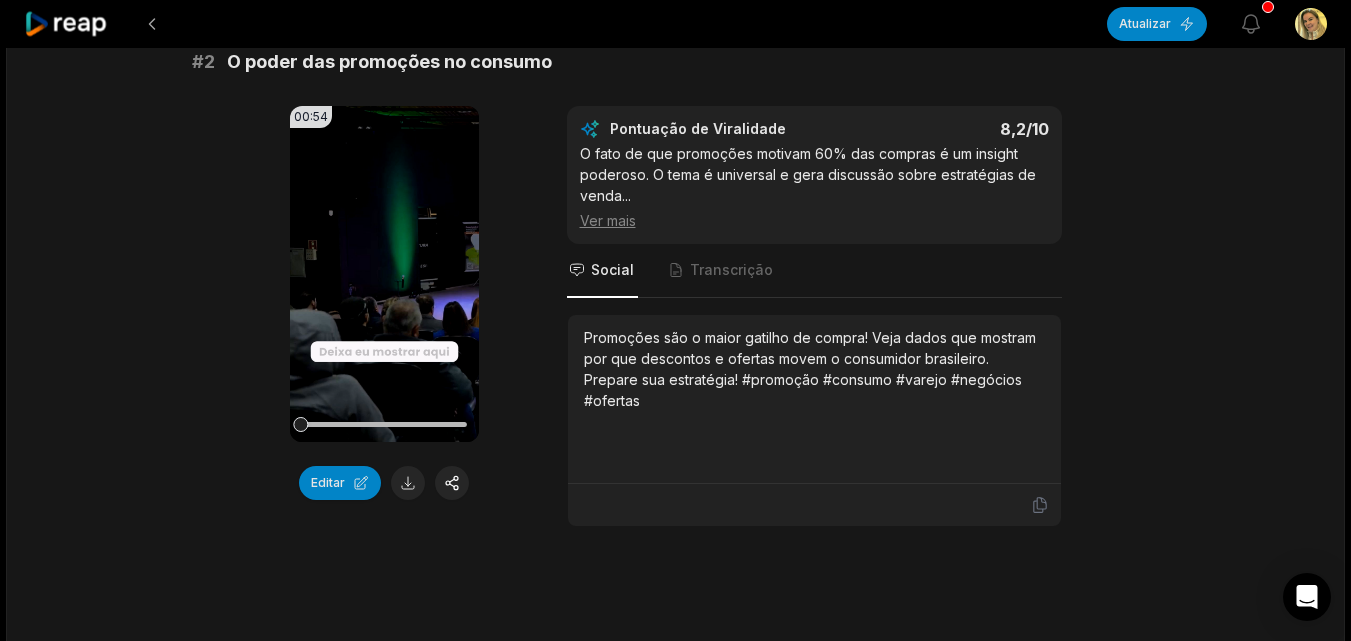 scroll, scrollTop: 800, scrollLeft: 0, axis: vertical 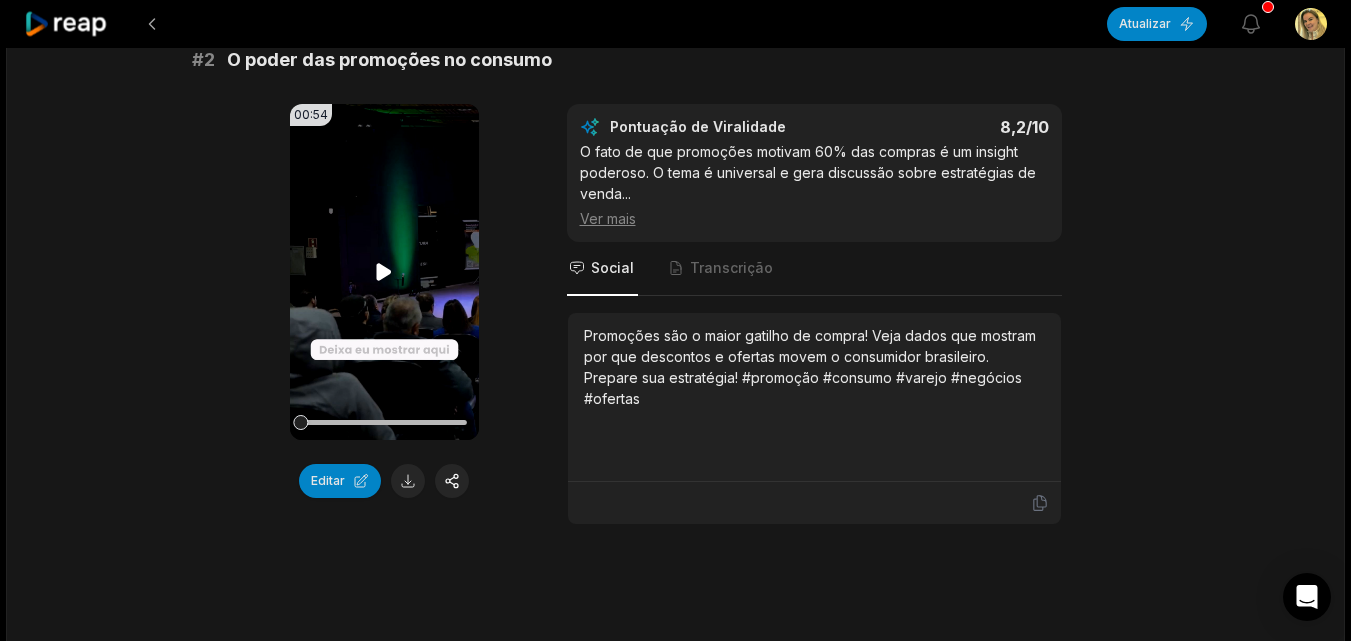 click 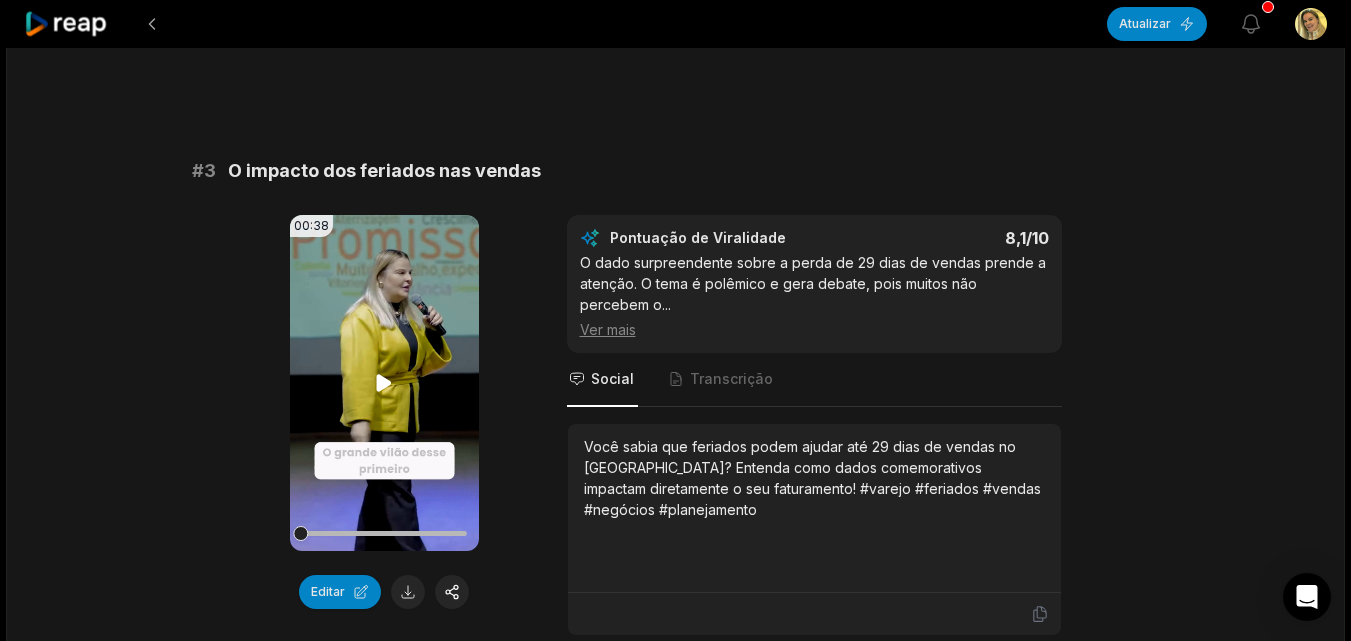 scroll, scrollTop: 1300, scrollLeft: 0, axis: vertical 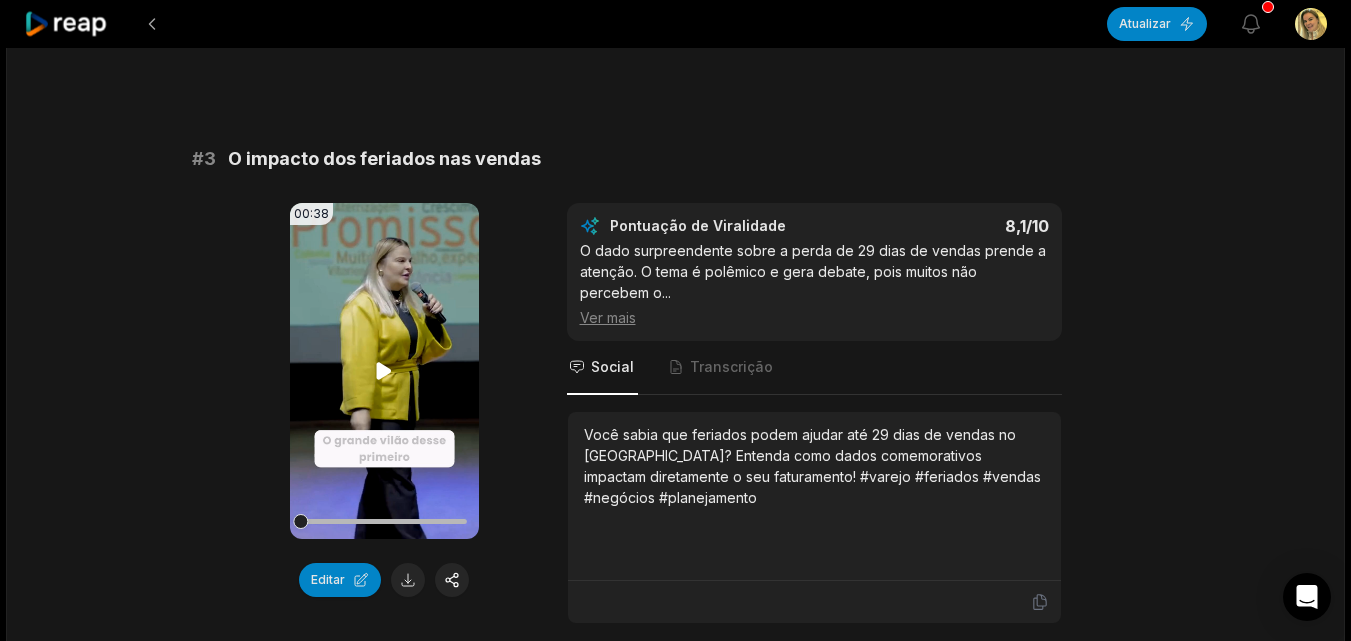 click 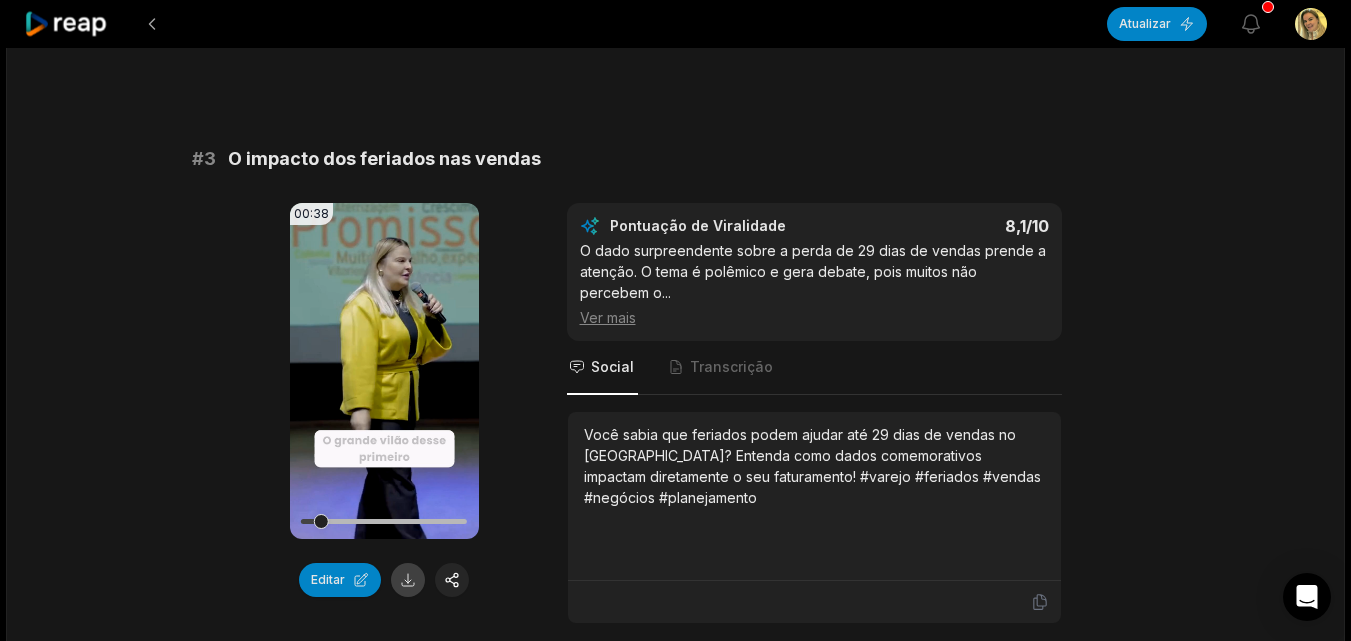 click at bounding box center (408, 580) 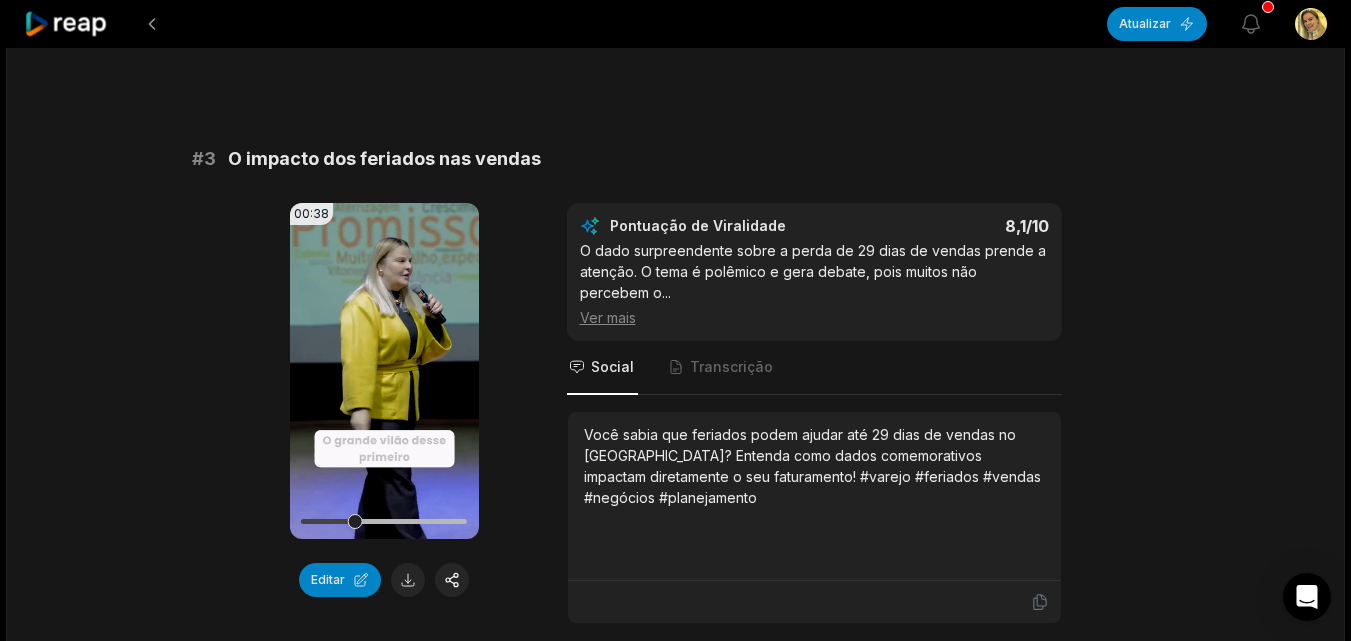 click on "Ver mais" at bounding box center (814, 317) 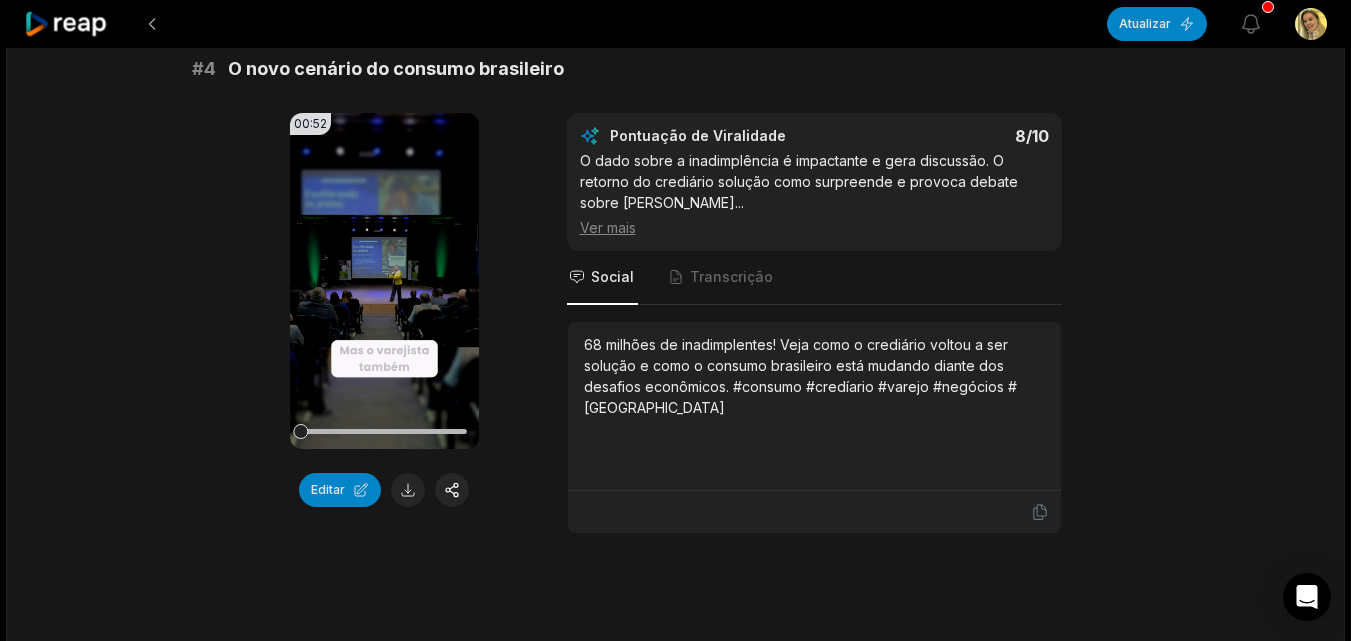 scroll, scrollTop: 2000, scrollLeft: 0, axis: vertical 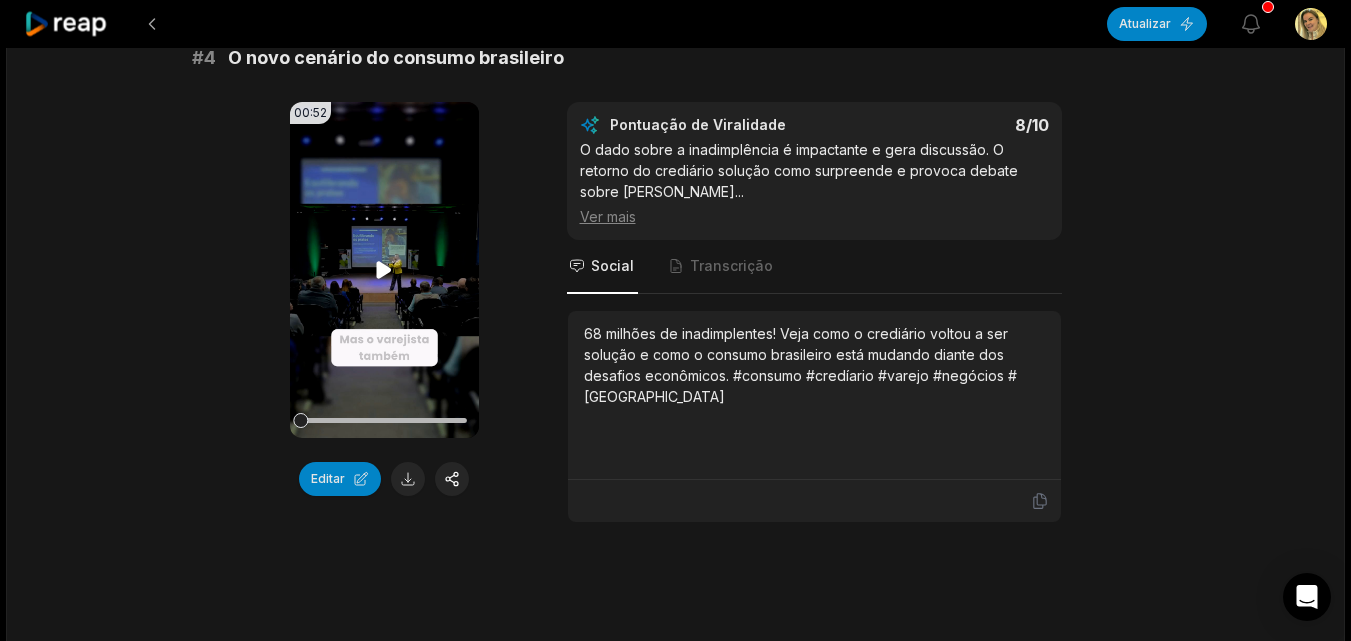 click 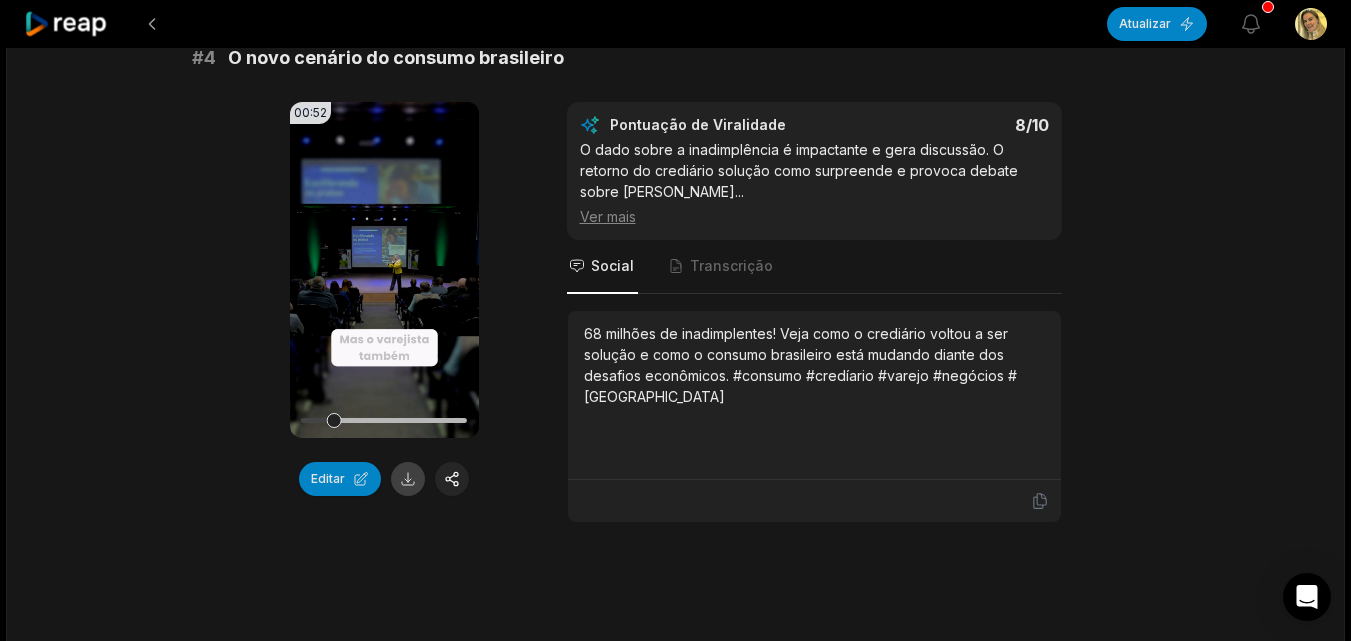 click at bounding box center [408, 479] 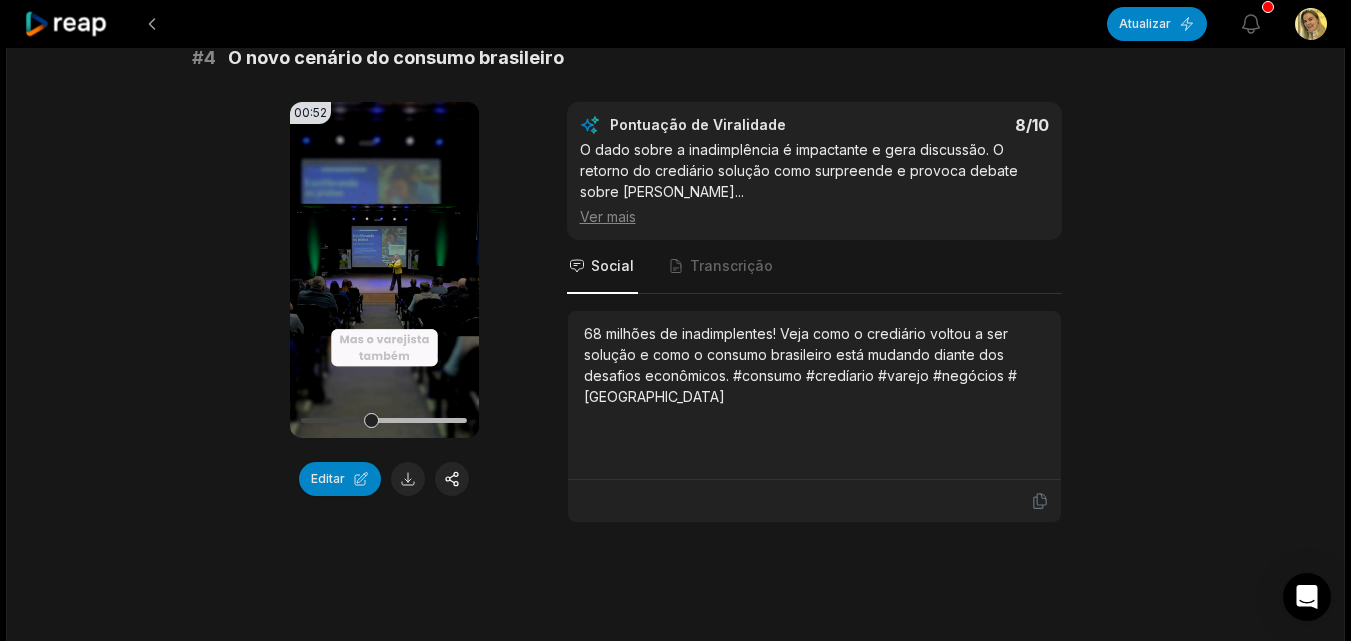 click on "00:52 Seu navegador não suporta o formato mp4. Editar Pontuação de Viralidade 8/10 ​ O dado sobre a inadimplência é impactante e gera discussão. O retorno do crediário solução como surpreende e provoca debate sobre estra  ...   Ver mais Social Transcrição 68 milhões de inadimplentes! Veja como o crediário voltou a ser solução e como o consumo brasileiro está mudando diante dos desafios econômicos. #consumo #credíario #varejo #negócios #brasil" at bounding box center (676, 312) 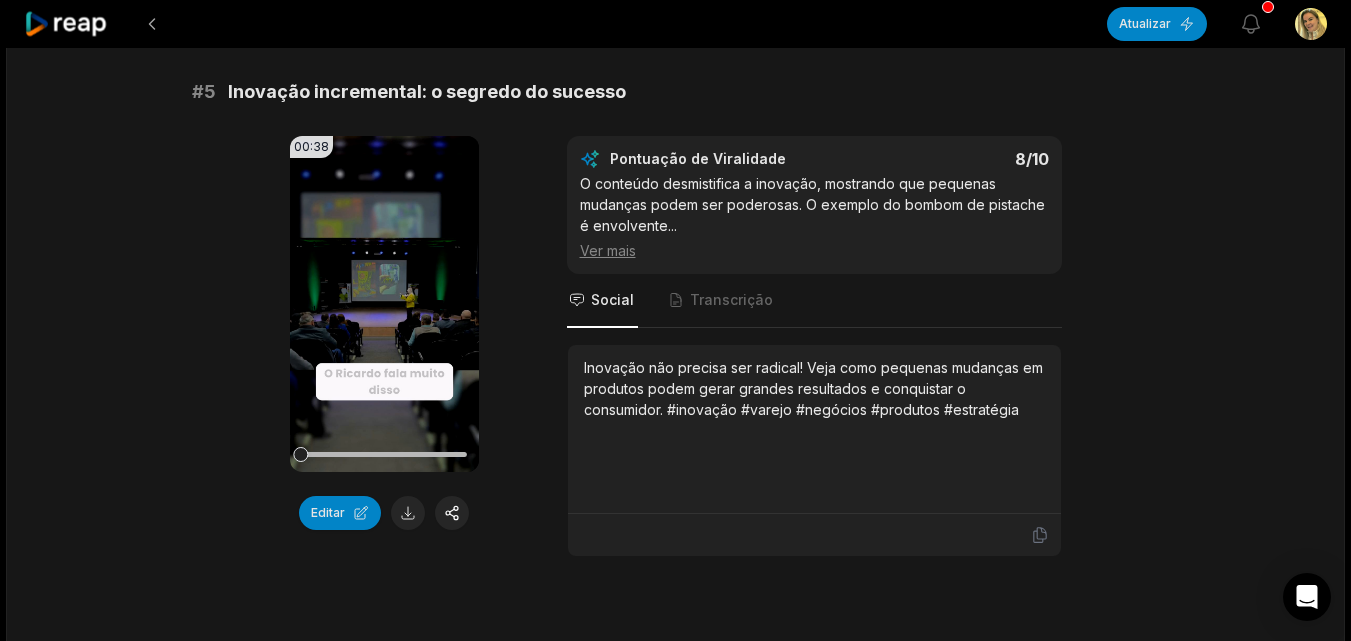 scroll, scrollTop: 2600, scrollLeft: 0, axis: vertical 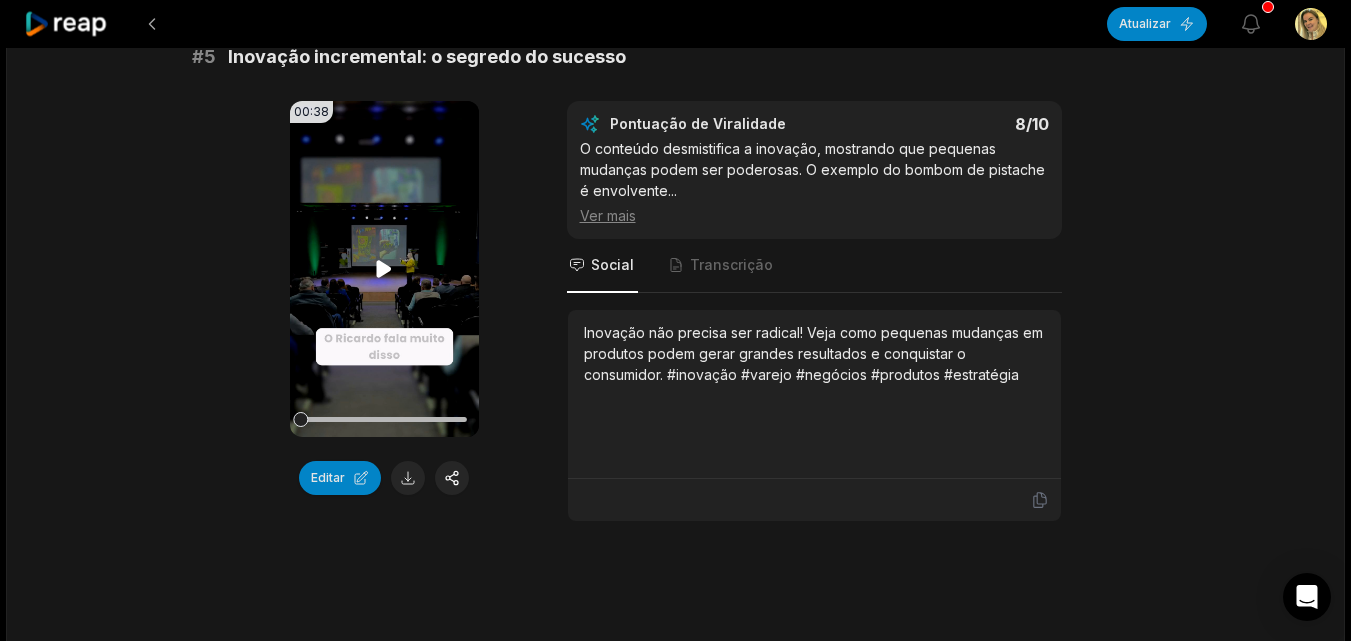 click 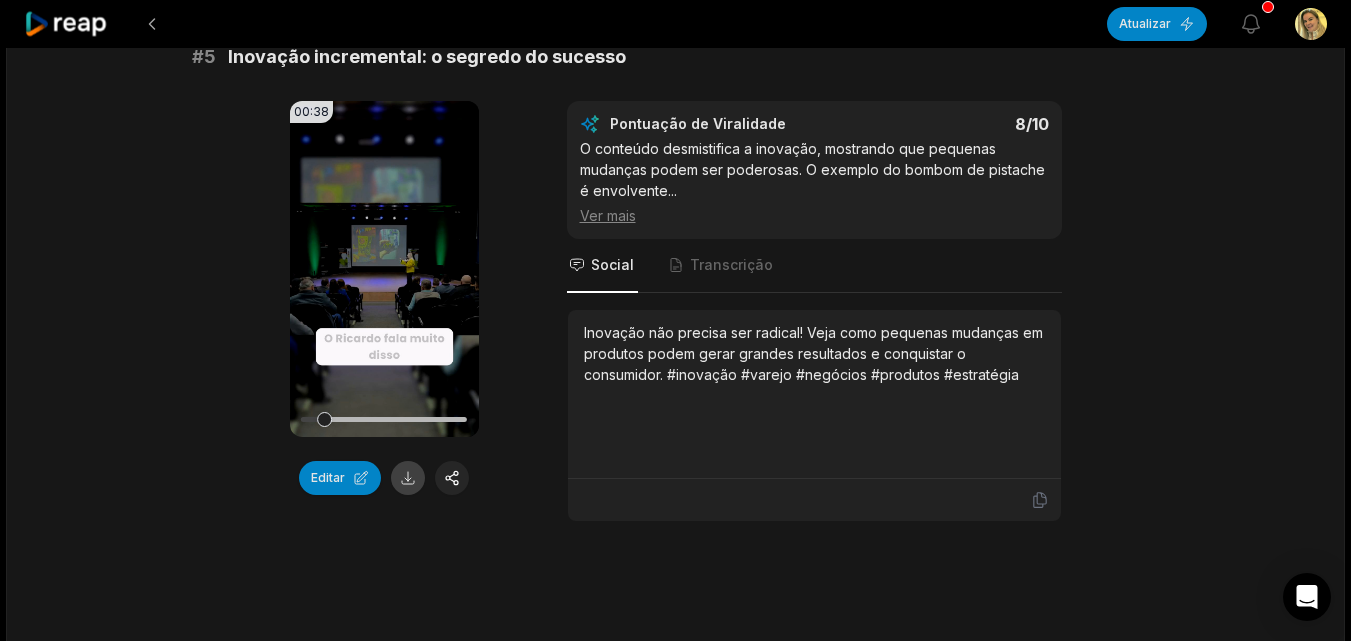 click at bounding box center (408, 478) 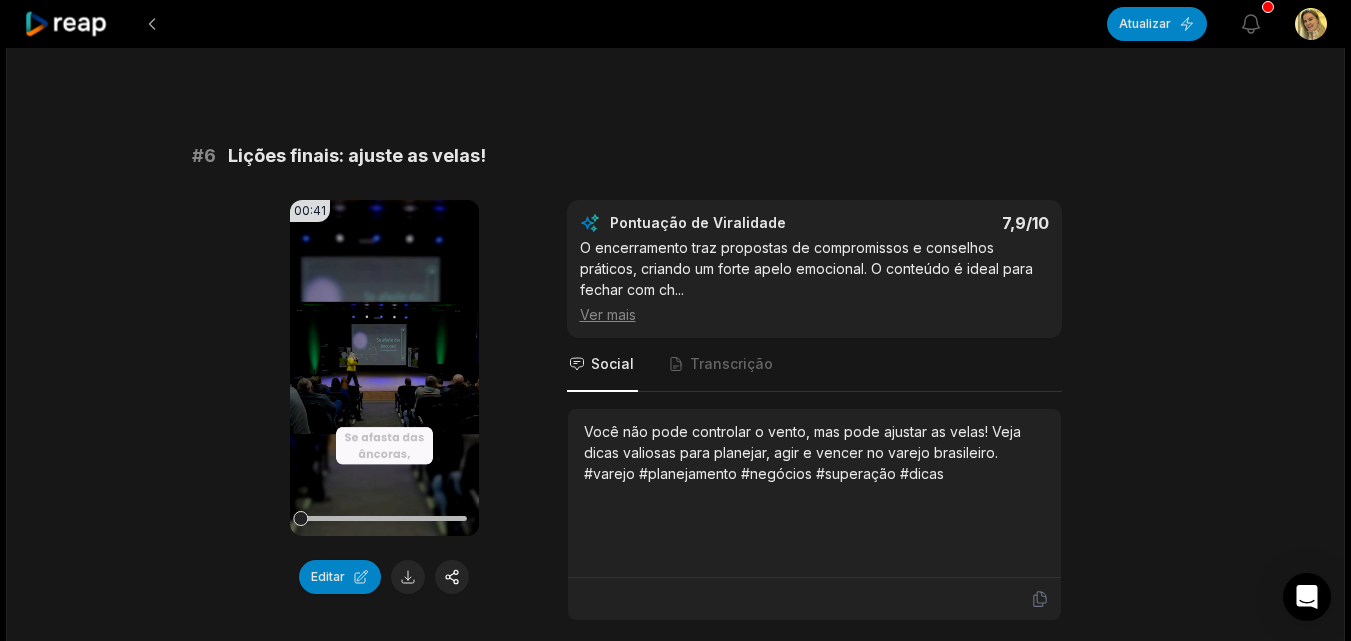 scroll, scrollTop: 3200, scrollLeft: 0, axis: vertical 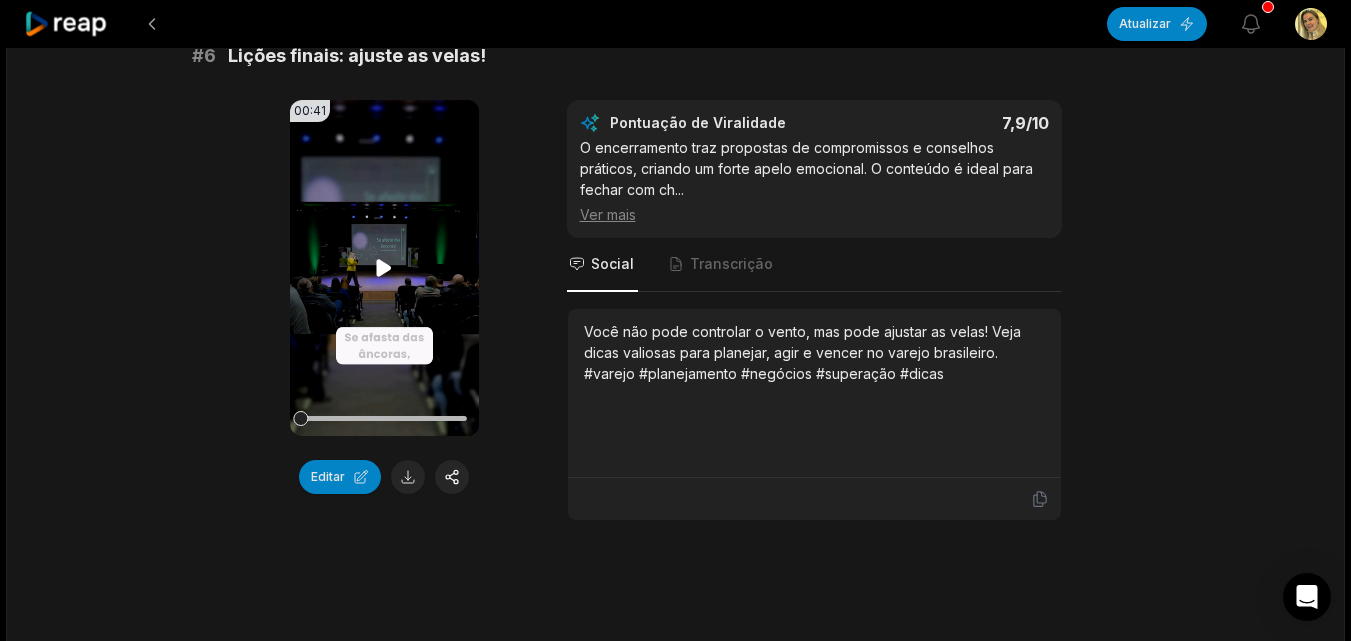 click 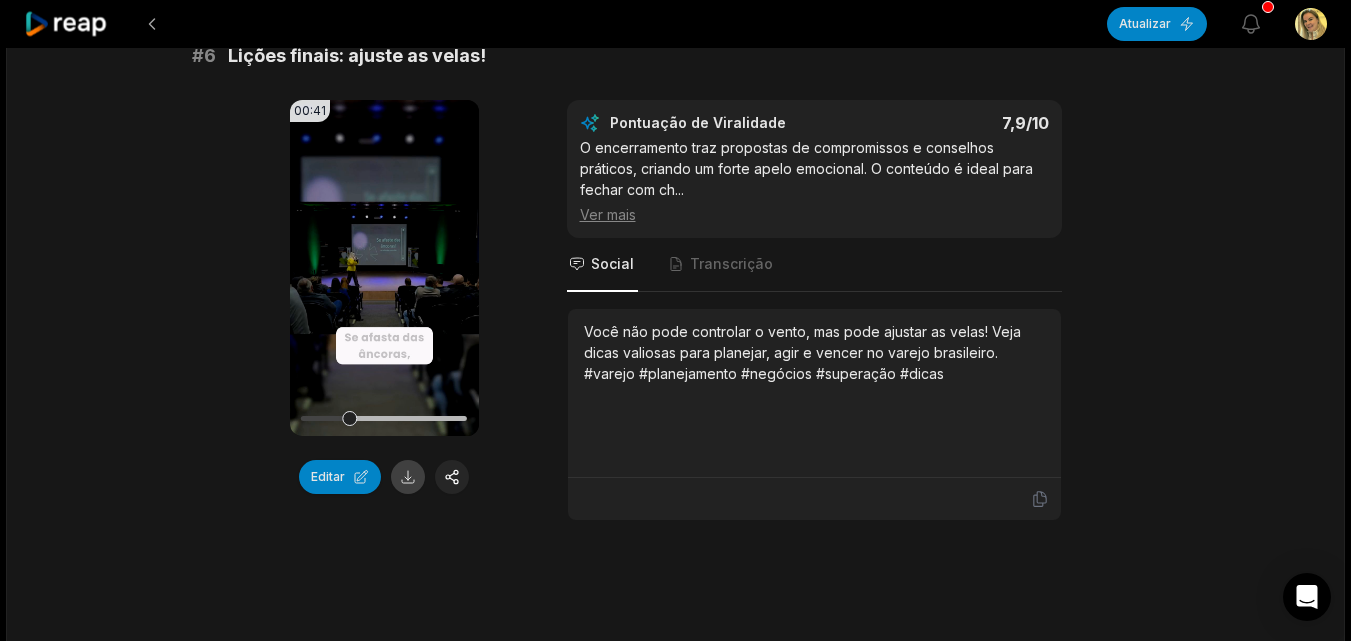 click at bounding box center (408, 477) 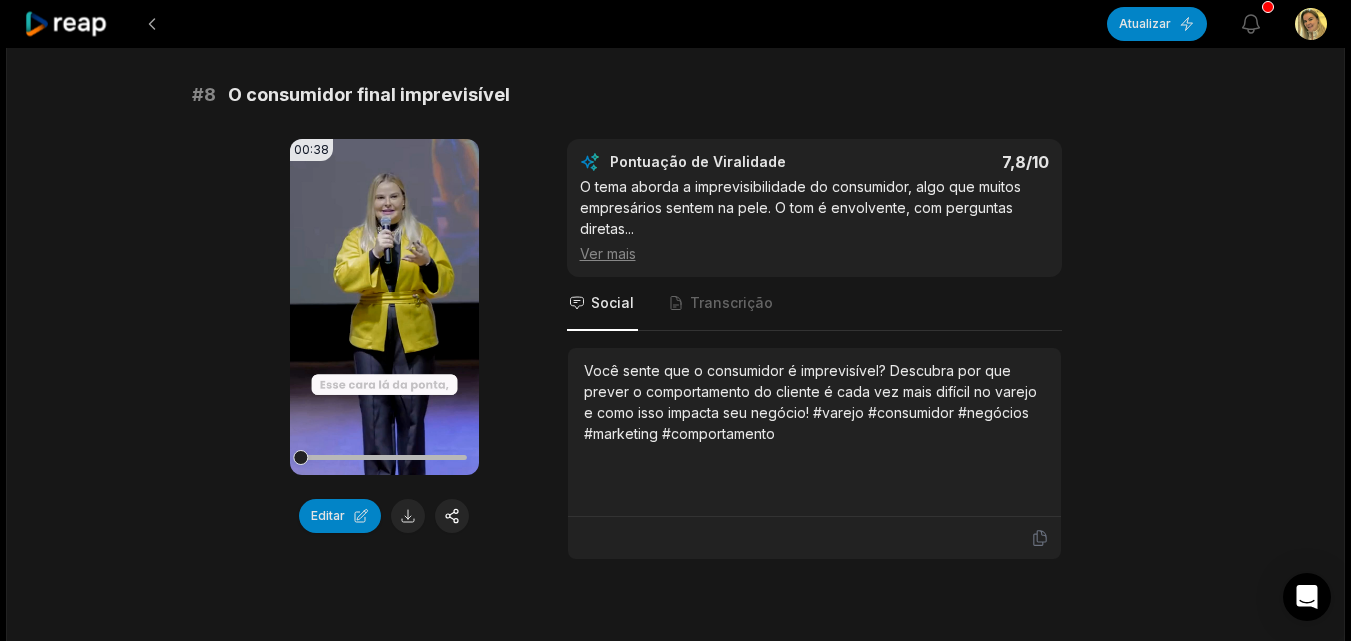 scroll, scrollTop: 4400, scrollLeft: 0, axis: vertical 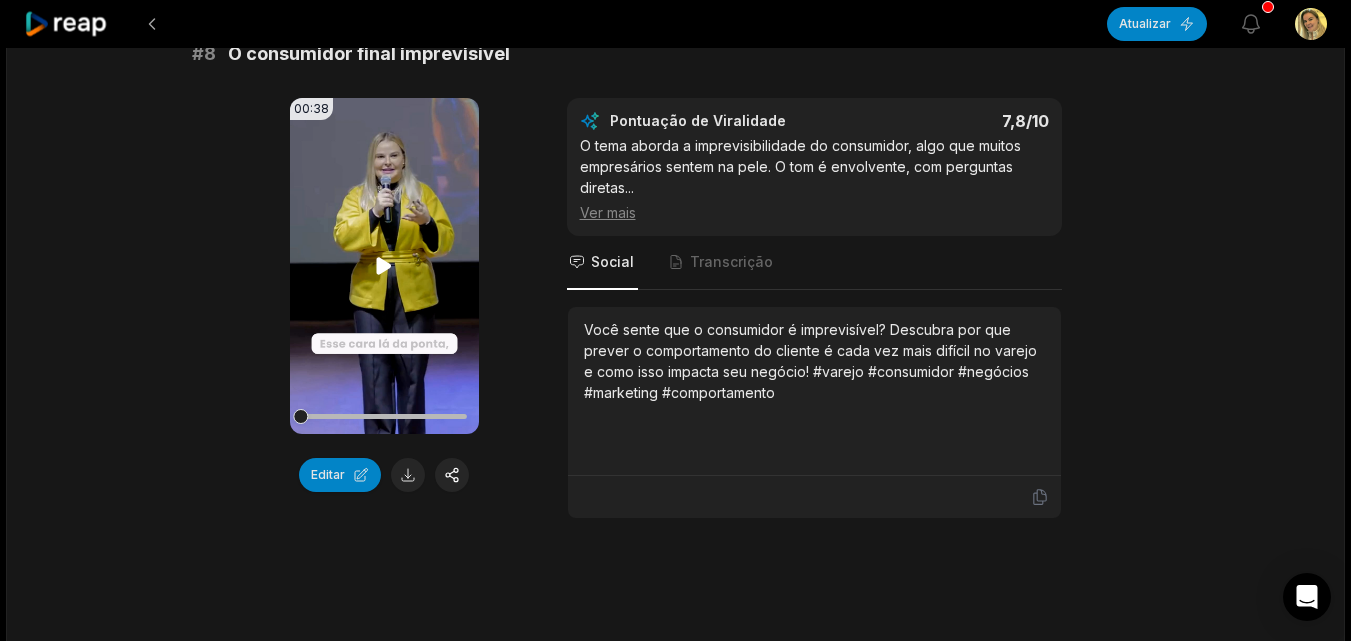 click 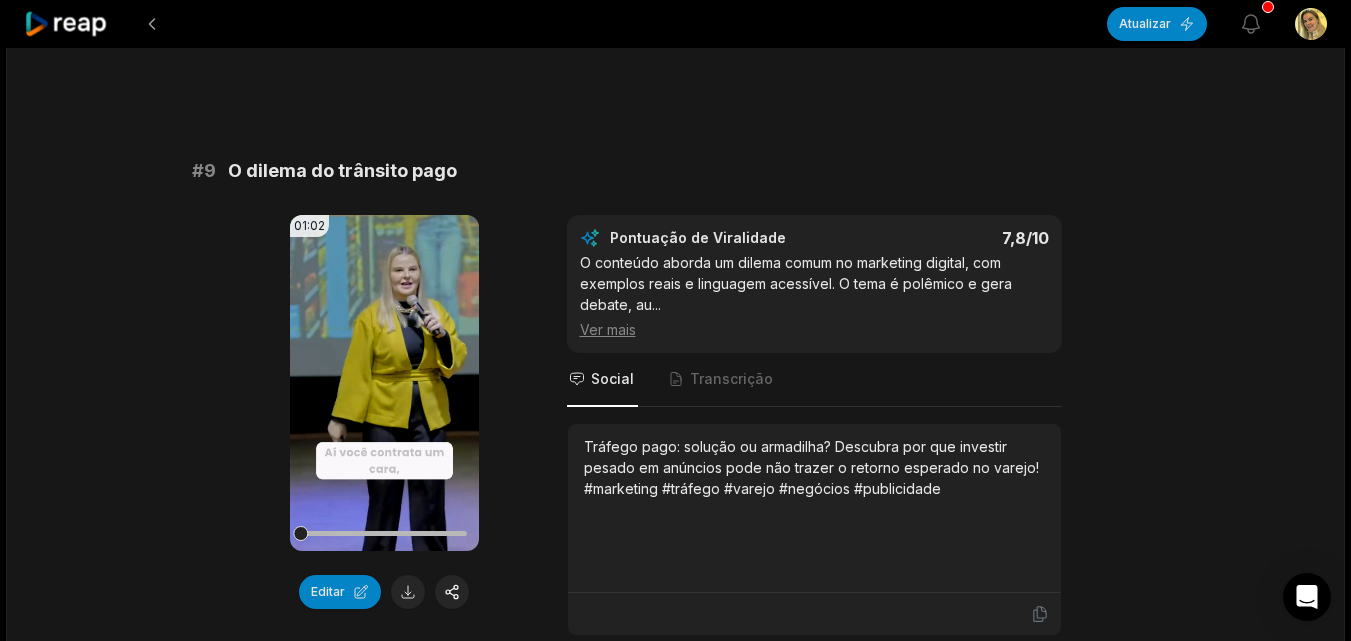 scroll, scrollTop: 4900, scrollLeft: 0, axis: vertical 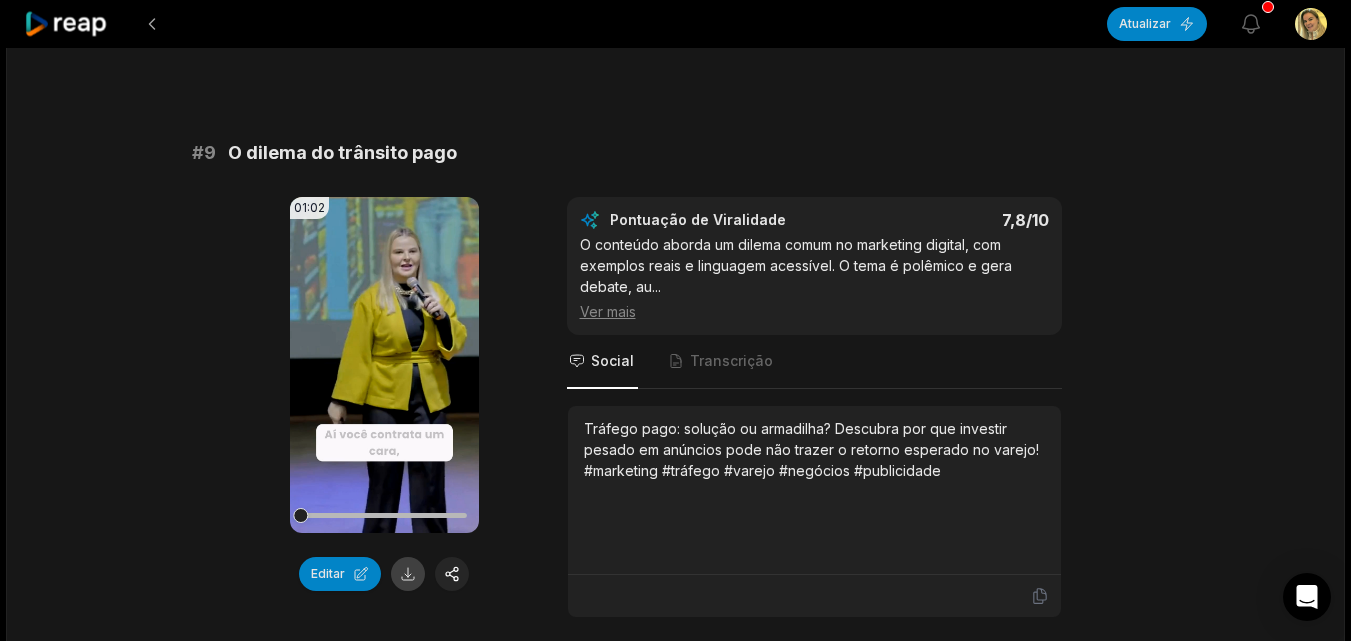 click at bounding box center [408, 574] 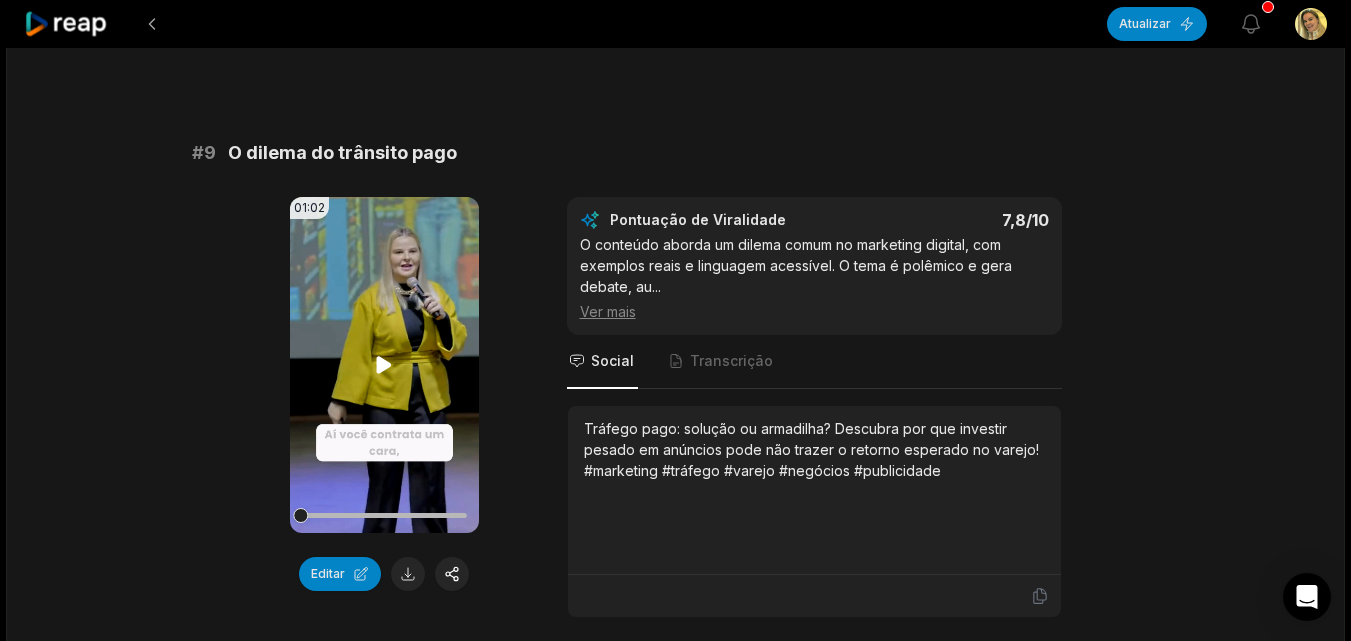 click on "Seu navegador não suporta o formato mp4." at bounding box center [384, 365] 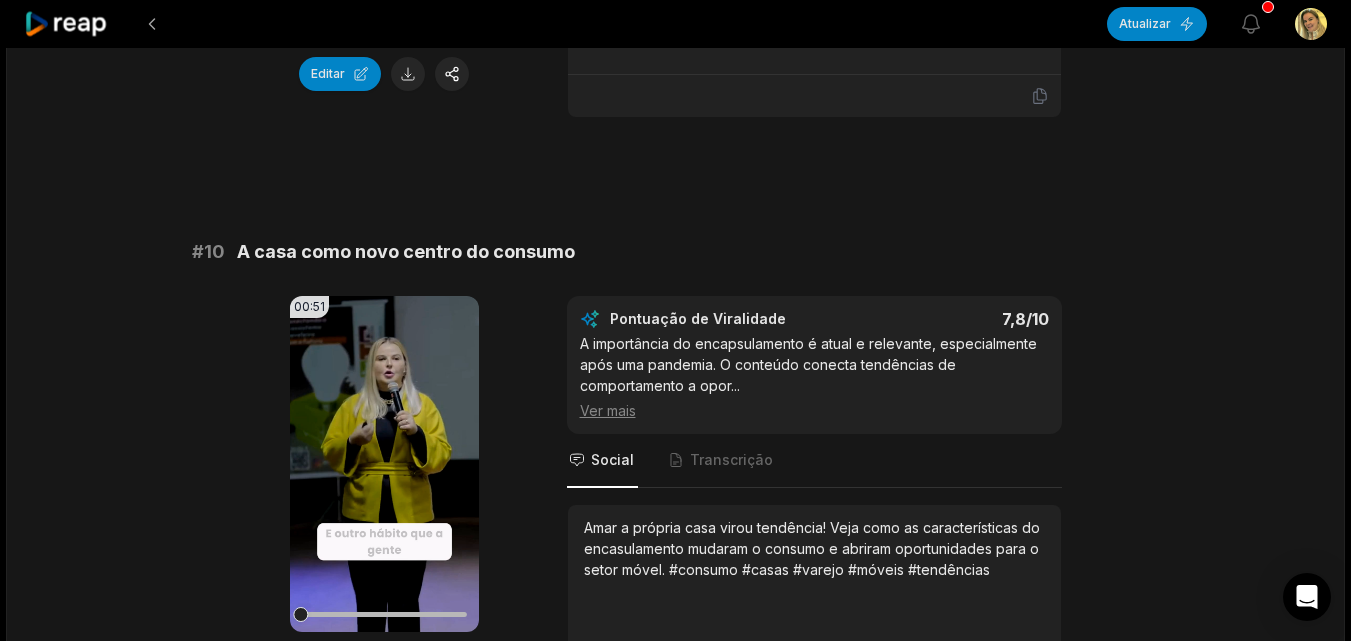 scroll, scrollTop: 5500, scrollLeft: 0, axis: vertical 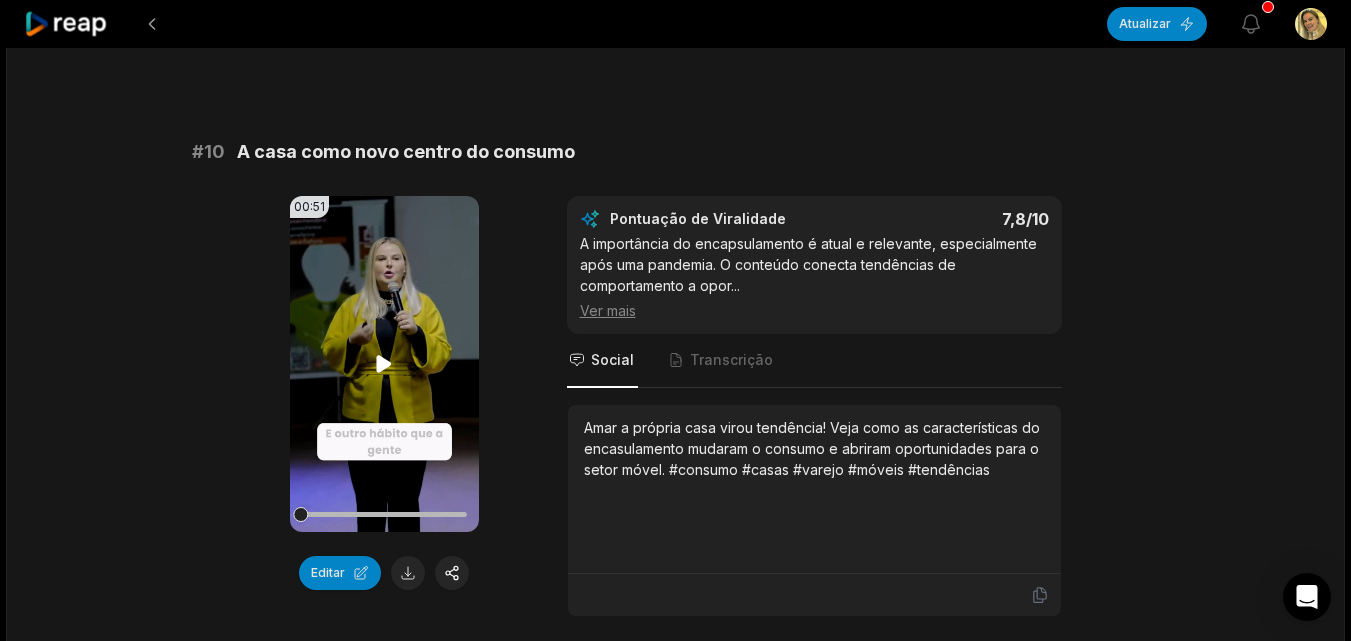click 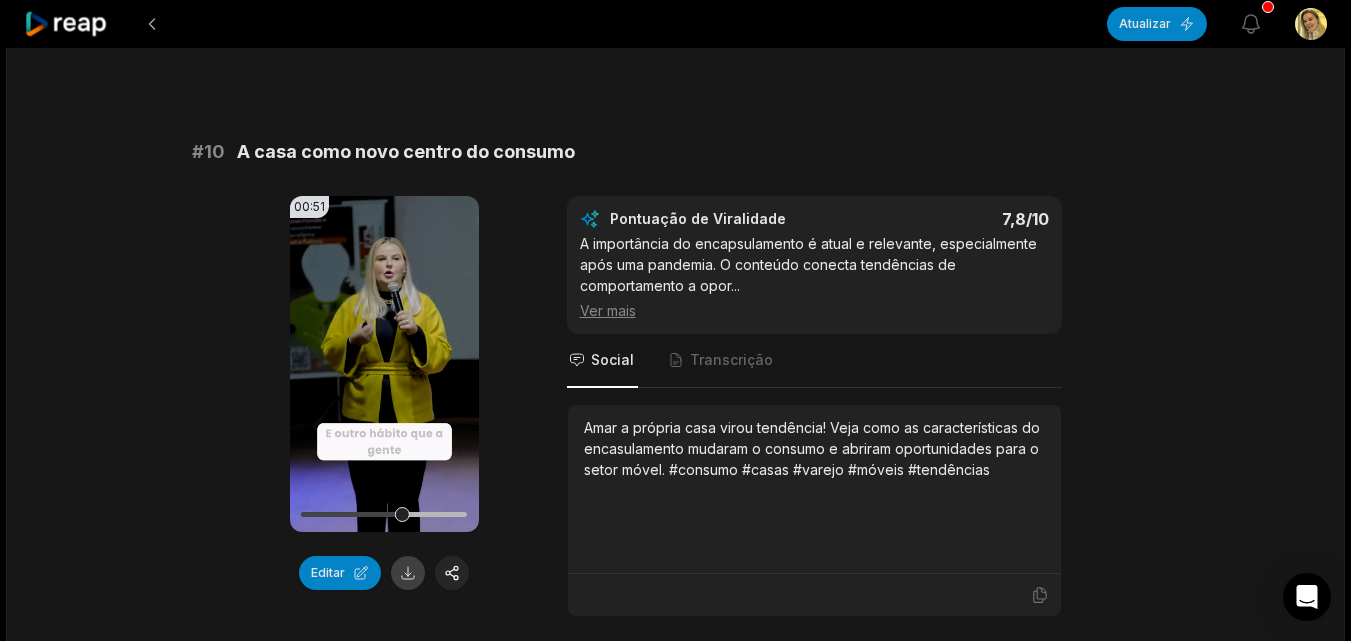 click at bounding box center [408, 573] 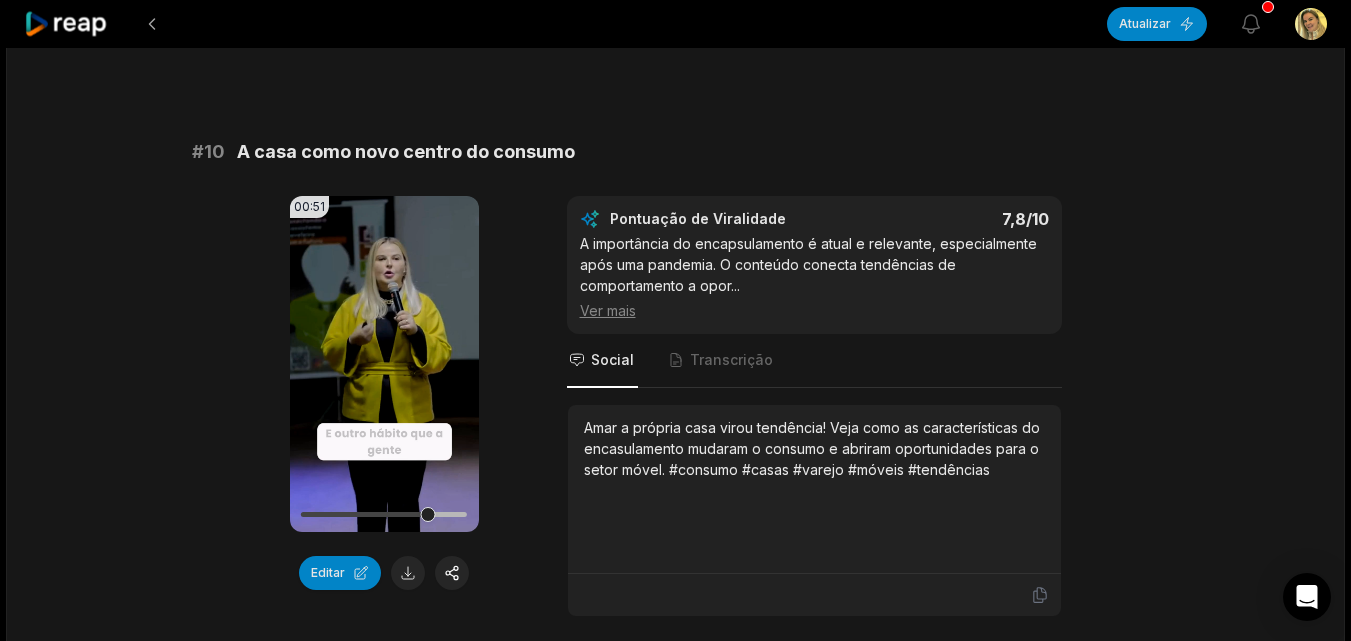 click on "57:07 PALESTRA MÓVEIS HUB - VAREJO EM ALERTA 3 dias atrás Português pt 00:00  -  57:07 Retrato 23,976  fps   Mergulhador profundo #  1 A economia da atenção e o marketing 00:47 Seu navegador não suporta o formato mp4. Editar Pontuação de Viralidade 8,3  /10 O tema da economia da atenção é atual e provoca reflexão sobre estratégias de marketing. O conteúdo é envolvente, com exemplos do berço  ...   Ver mais Social Transcrição Atenção virou ativa! Veja como a economia da atenção está mudando o marketing e por que engajar o cliente está cada vez mais difícil. #marketing #atenção #varejo #negócios #consumo #  2 O poder das promoções no consumo 00:54 Seu navegador não suporta o formato mp4. Editar Pontuação de Viralidade 8,2  /10 O fato de que promoções motivam 60% das compras é um insight poderoso. O tema é universal e gera discussão sobre estratégias de venda  ...   Ver mais Social Transcrição #  3 O impacto dos feriados nas vendas 00:38 Editar Pontuação de Viralidade 4" at bounding box center [675, -2321] 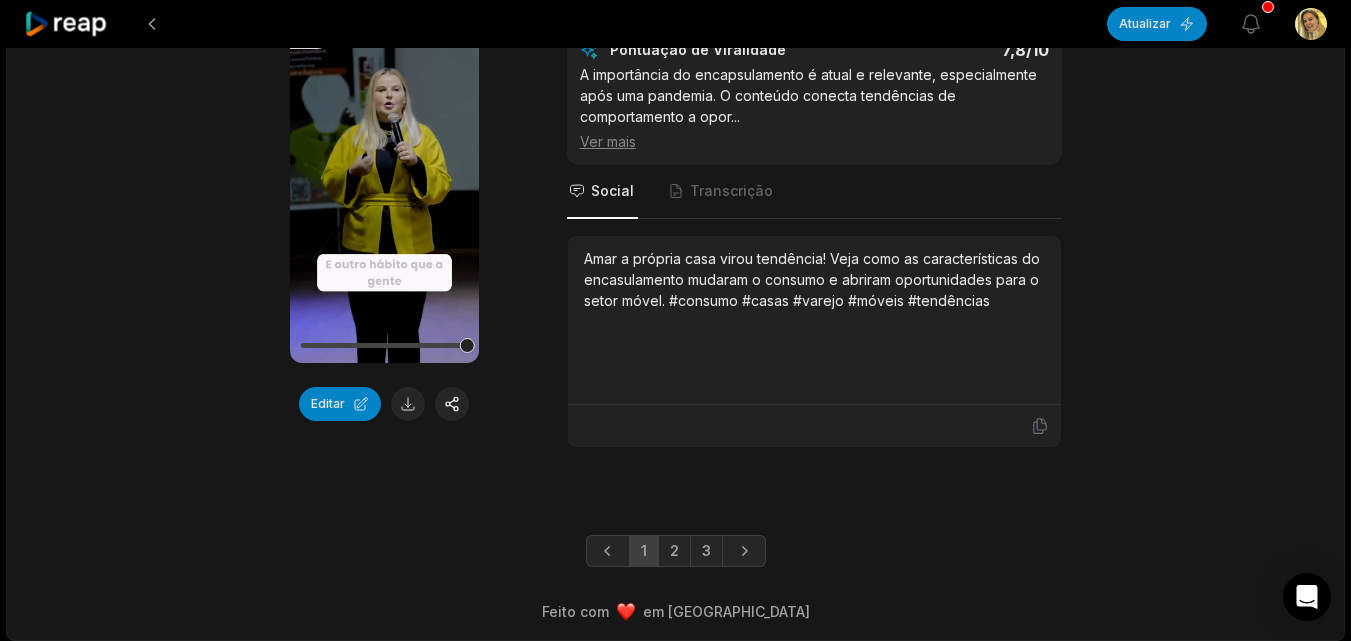 scroll, scrollTop: 5675, scrollLeft: 0, axis: vertical 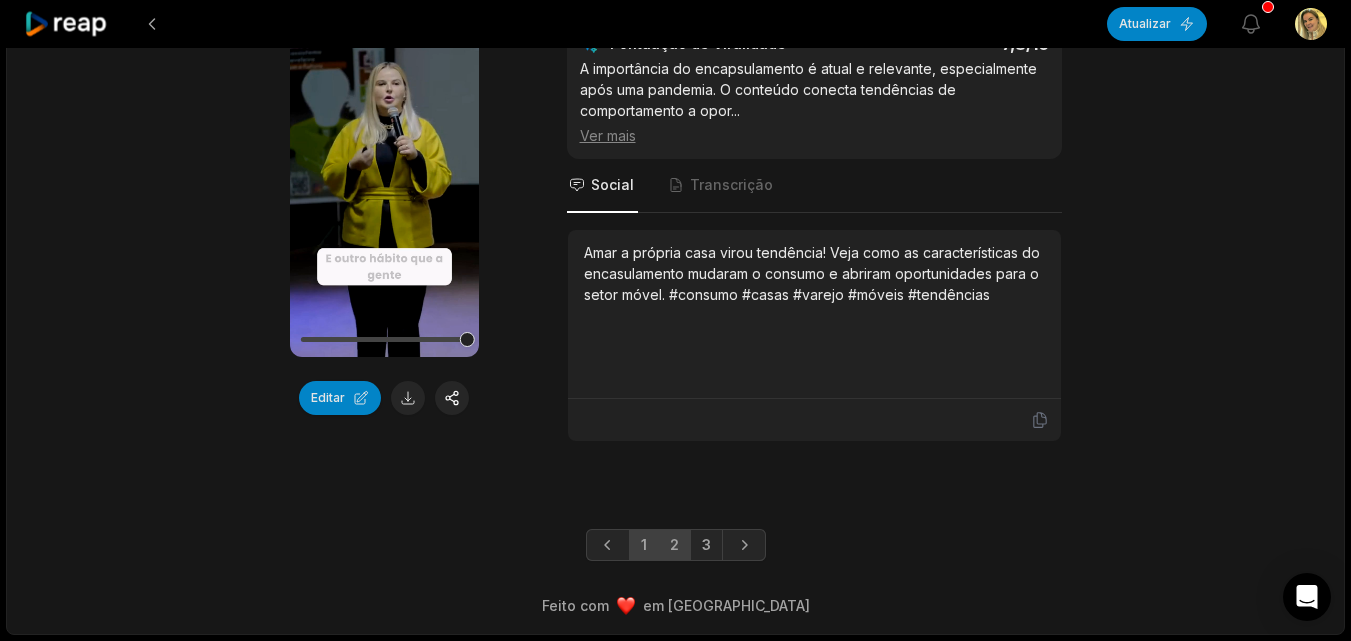 click on "2" at bounding box center [674, 544] 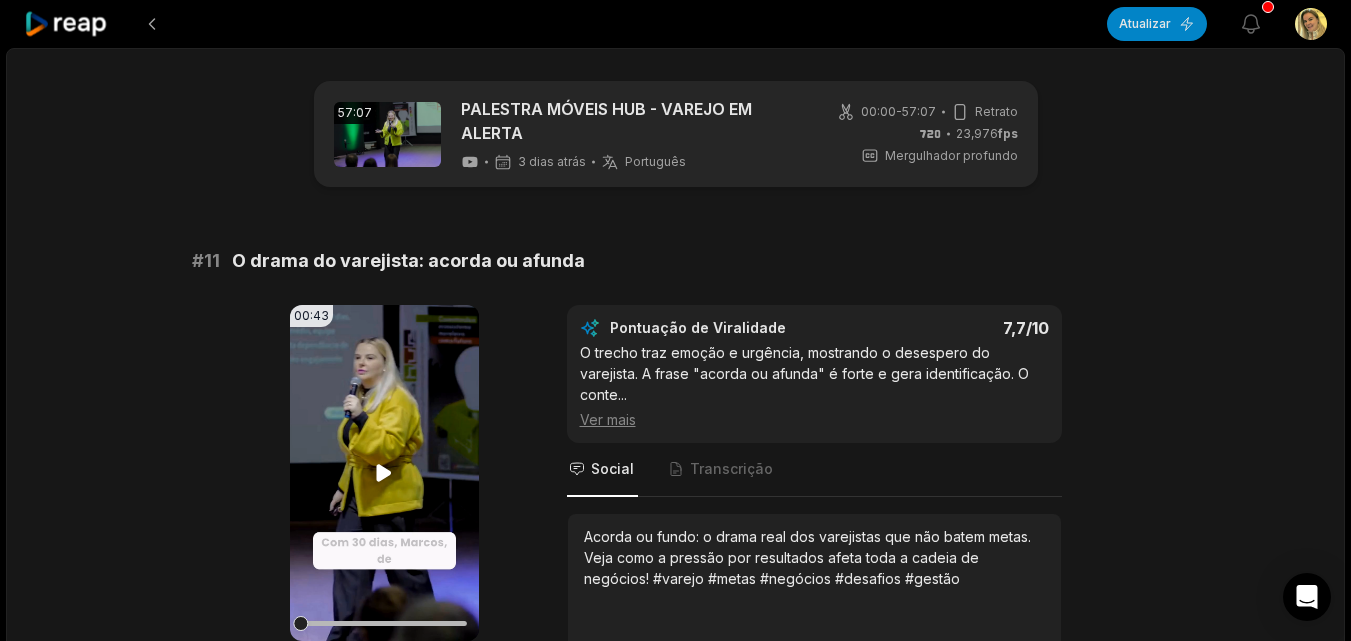 scroll, scrollTop: 200, scrollLeft: 0, axis: vertical 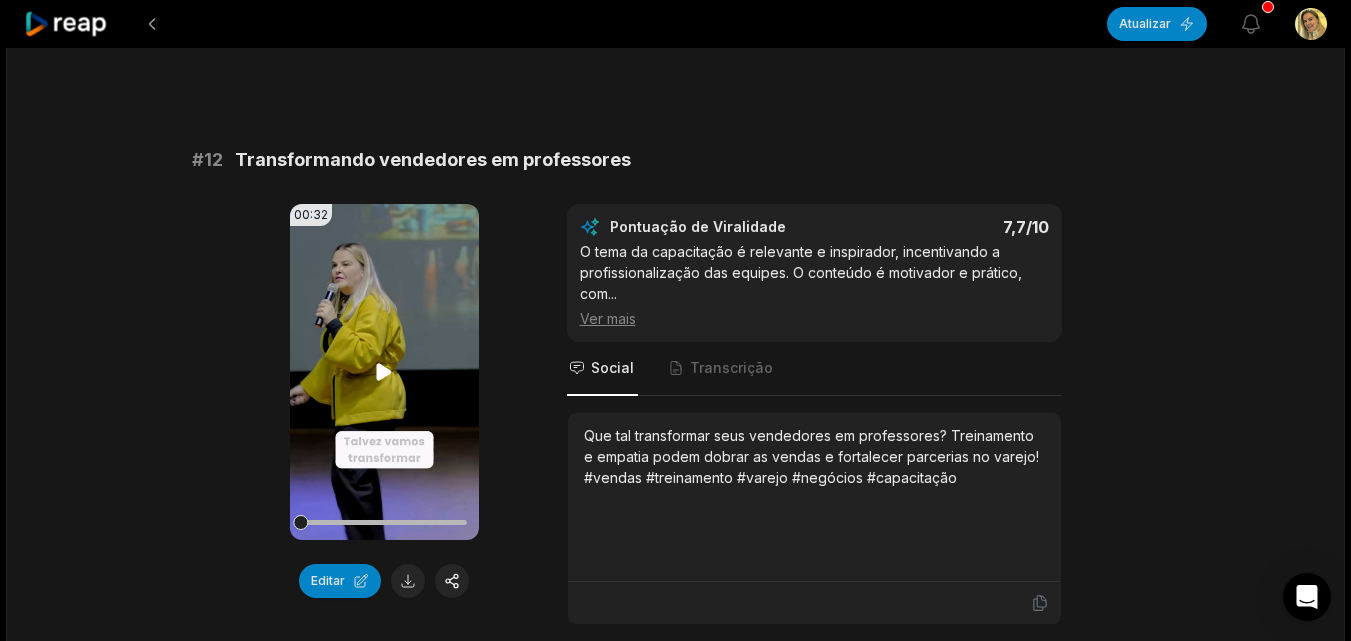 click 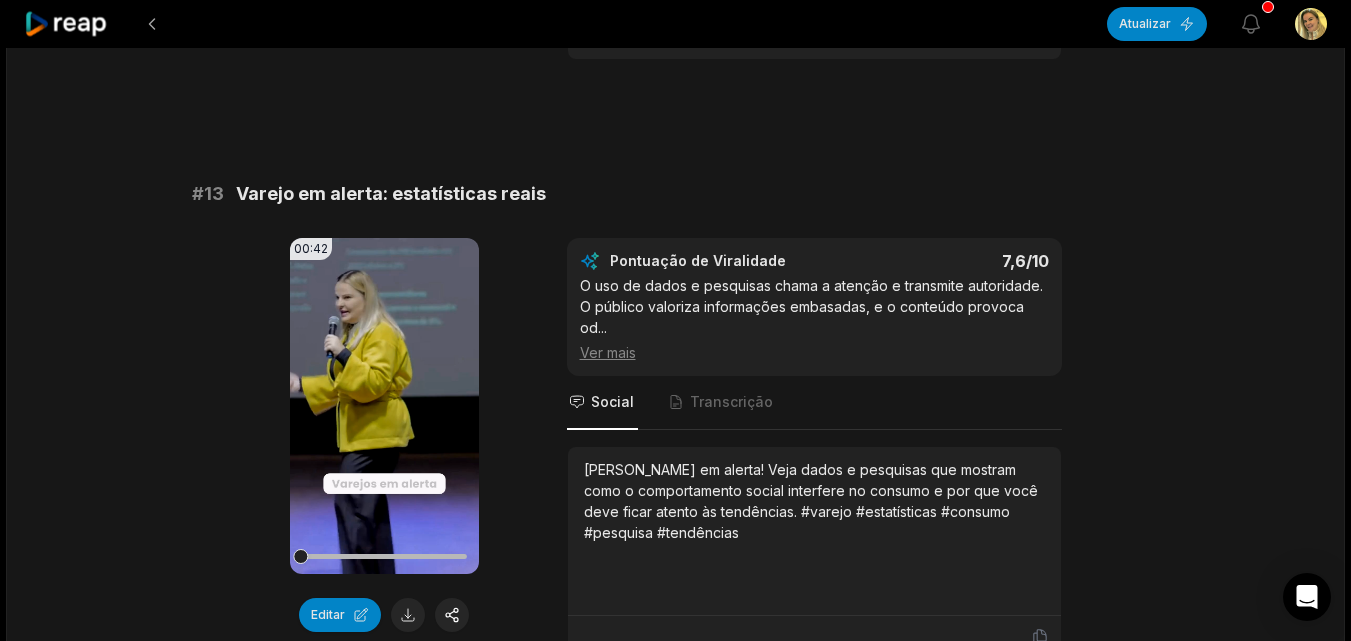 scroll, scrollTop: 1300, scrollLeft: 0, axis: vertical 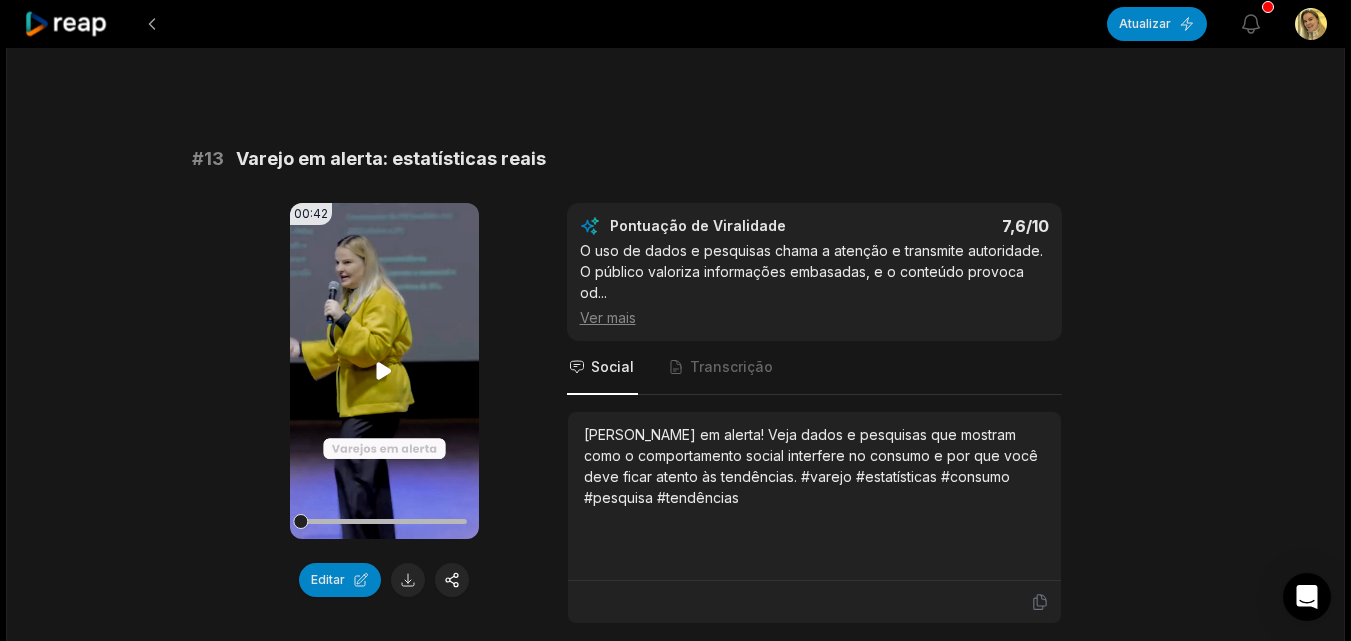 click 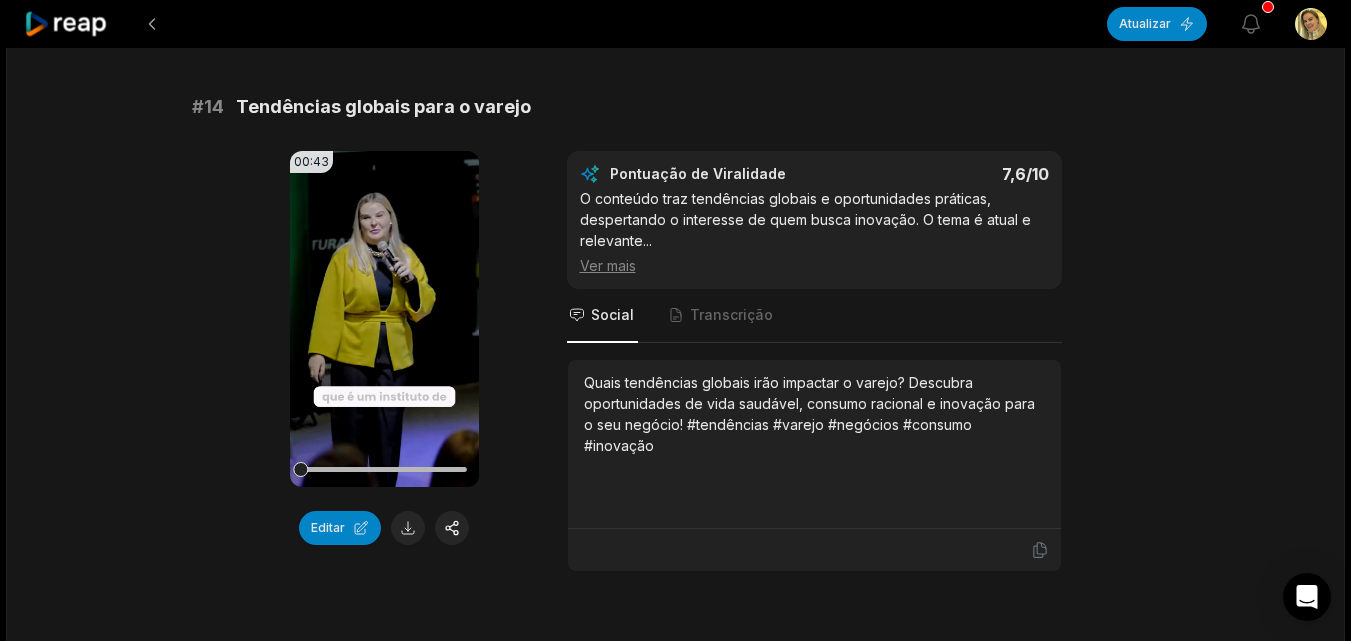 scroll, scrollTop: 2000, scrollLeft: 0, axis: vertical 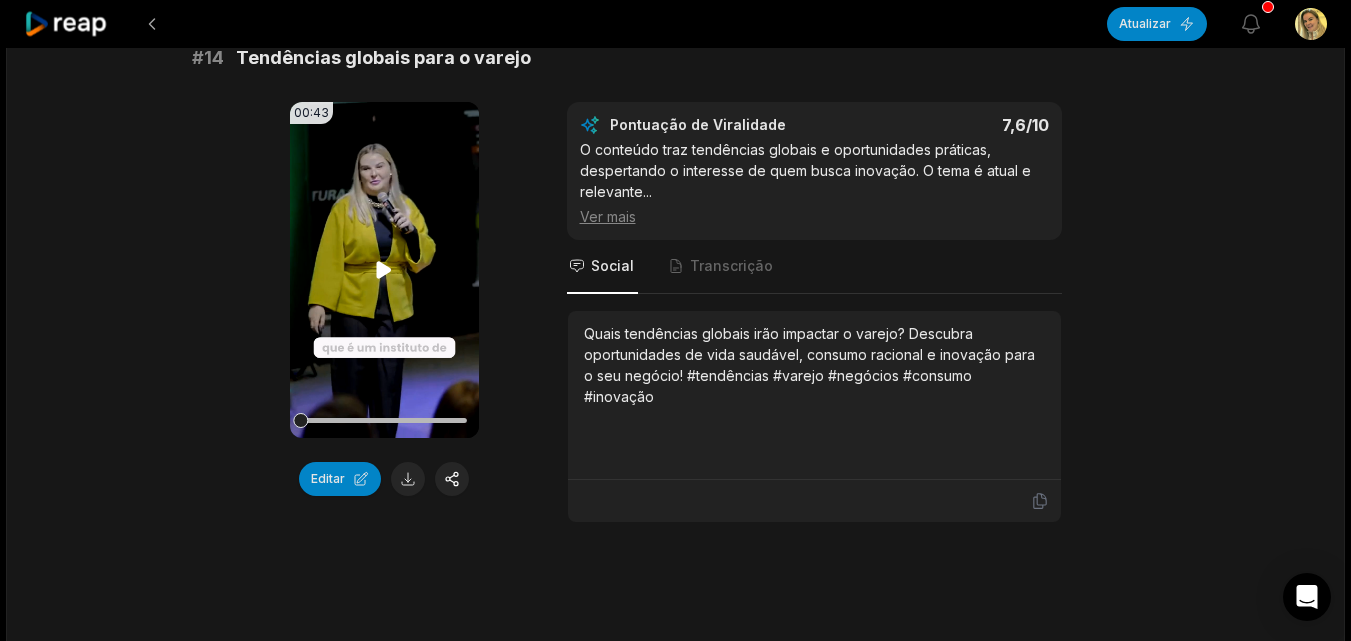 click 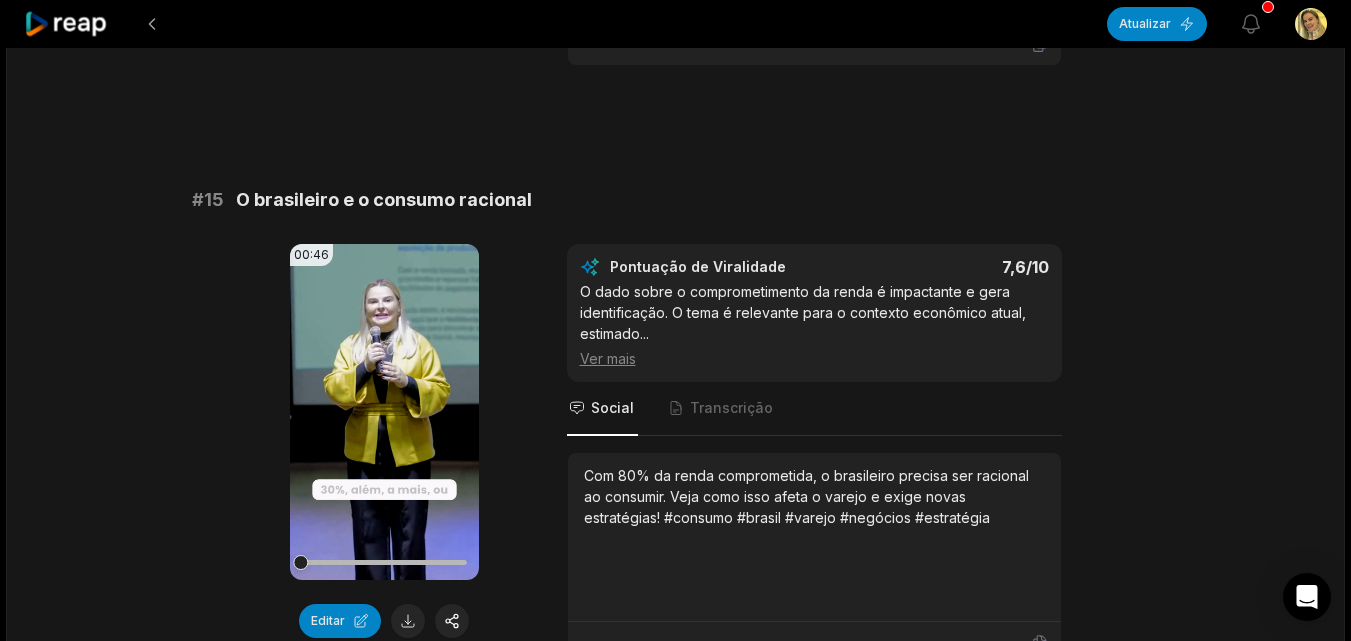scroll, scrollTop: 2400, scrollLeft: 0, axis: vertical 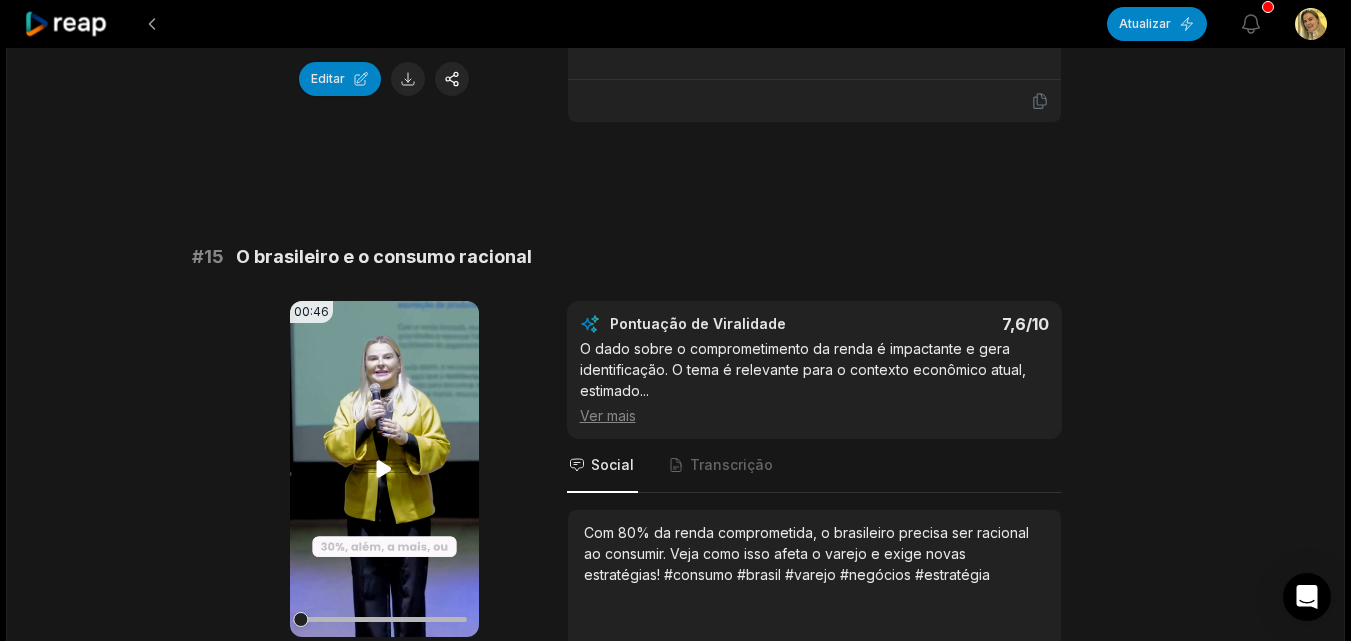click 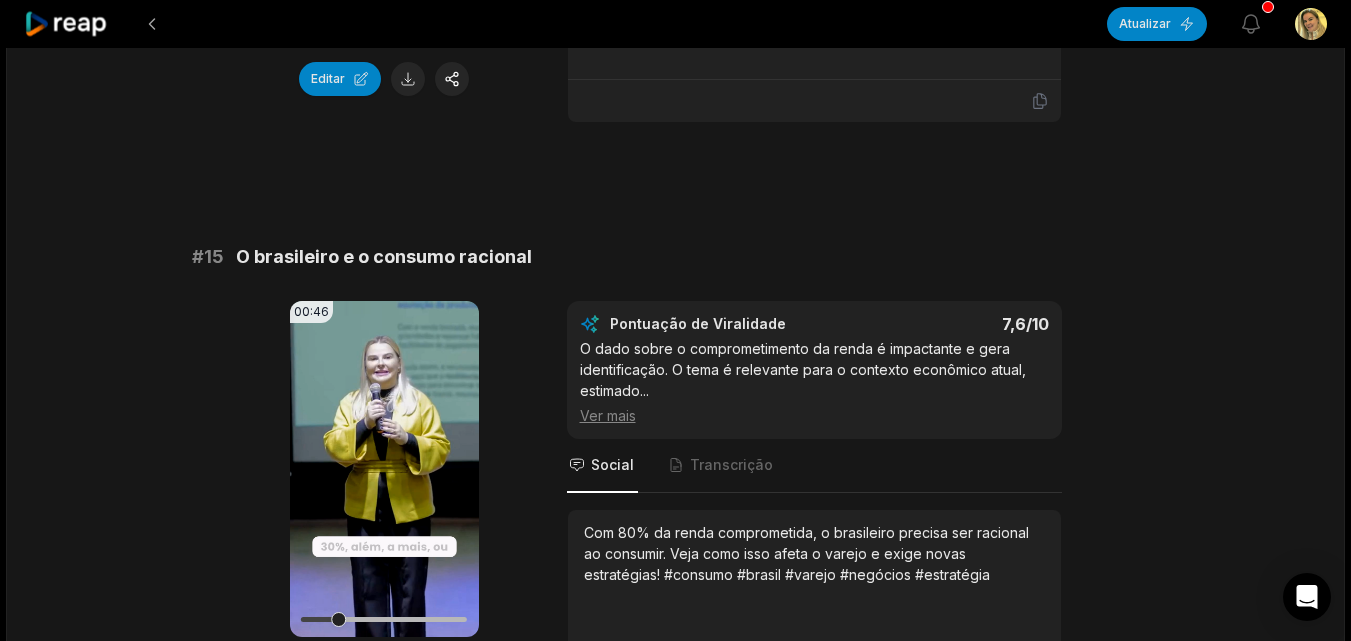 scroll, scrollTop: 2500, scrollLeft: 0, axis: vertical 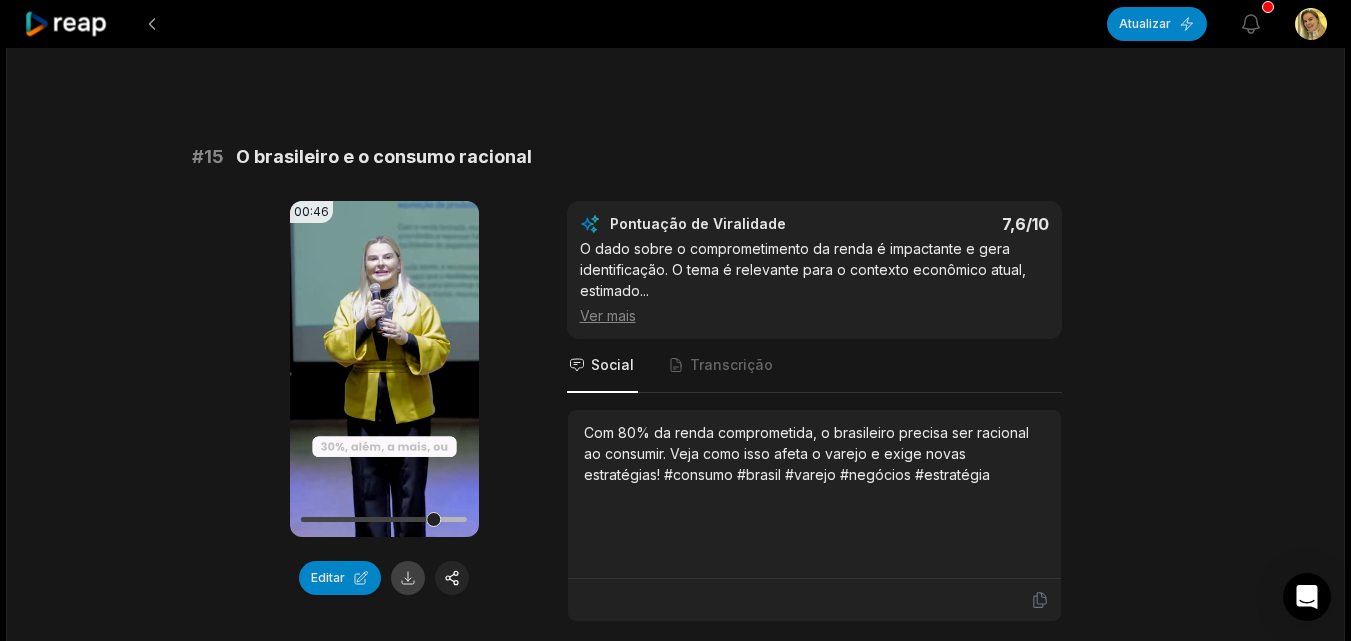 click at bounding box center (408, 578) 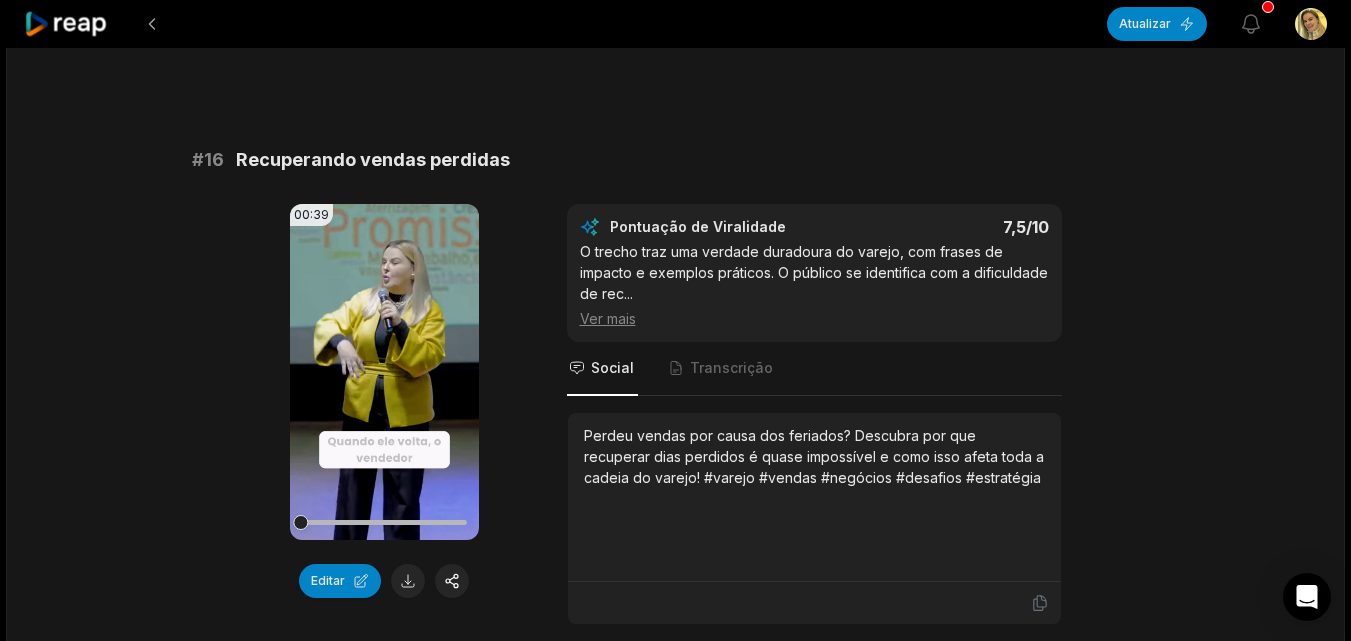 scroll, scrollTop: 3100, scrollLeft: 0, axis: vertical 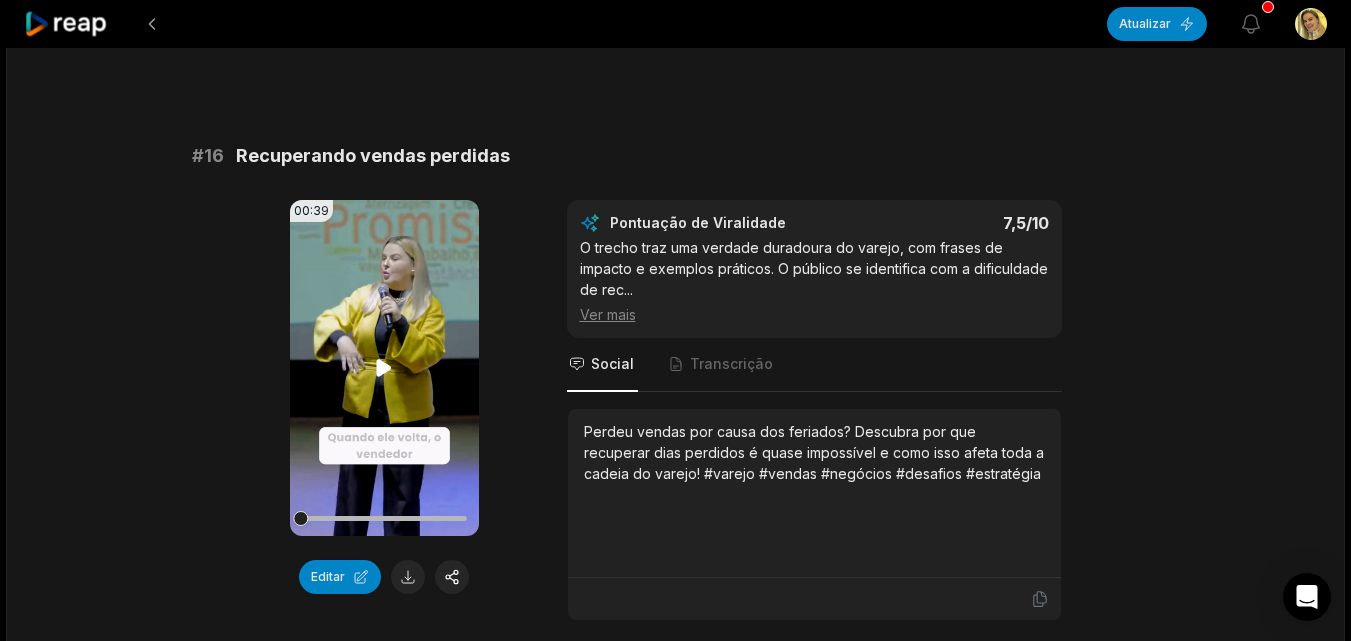 click 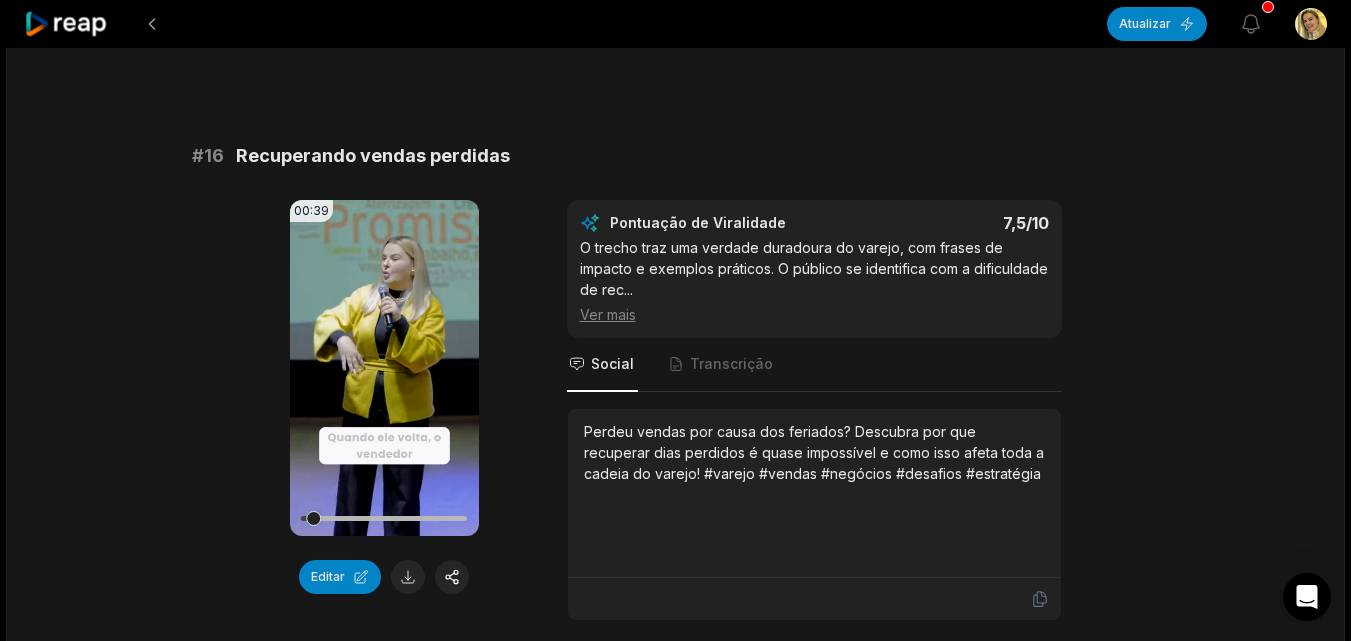 click on "00:39 Seu navegador não suporta o formato mp4. Editar Pontuação de Viralidade 7,5  /10 O trecho traz uma verdade duradoura do varejo, com frases de impacto e exemplos práticos. O público se identifica com a dificuldade de rec  ...   Ver mais Social Transcrição Perdeu vendas por causa dos feriados? Descubra por que recuperar dias perdidos é quase impossível e como isso afeta toda a cadeia do varejo! #varejo #vendas #negócios #desafios #estratégia" at bounding box center (676, 410) 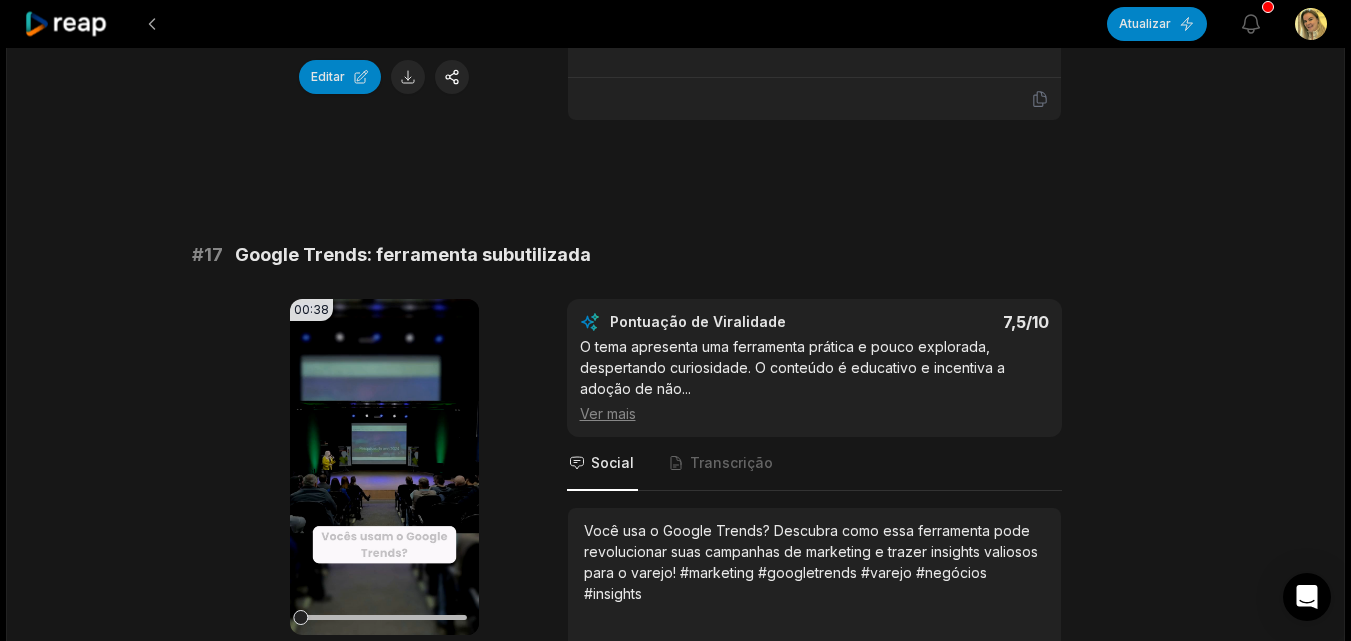 scroll, scrollTop: 3800, scrollLeft: 0, axis: vertical 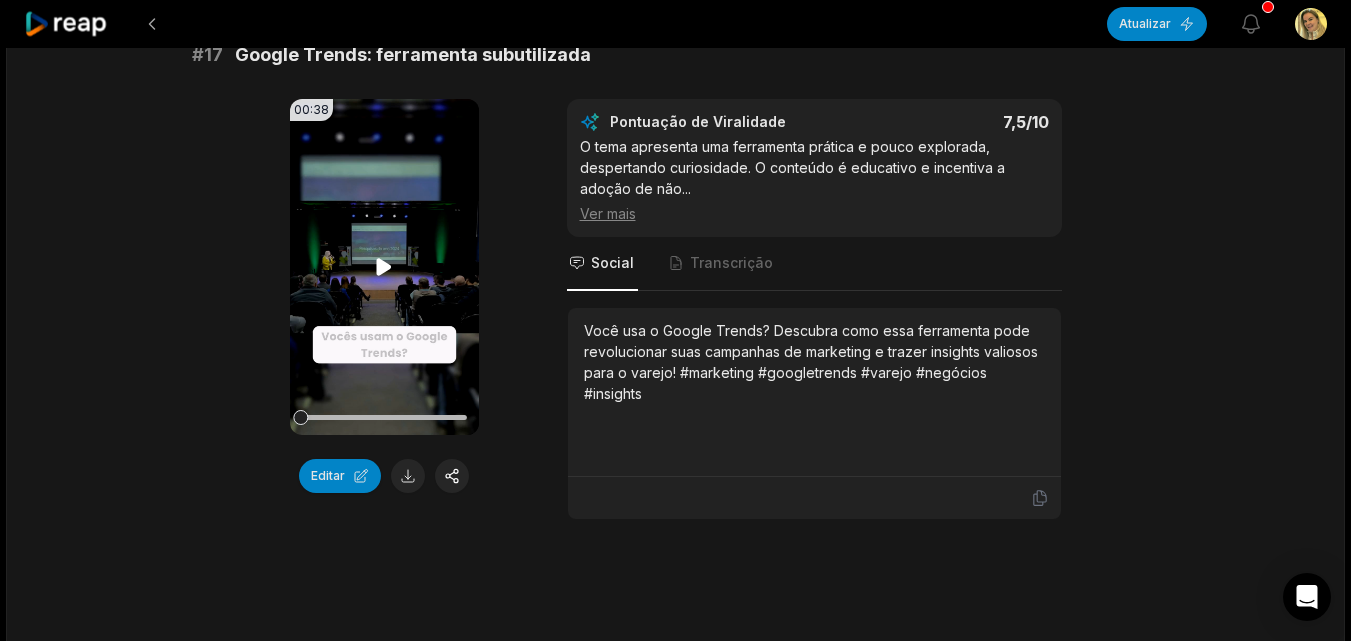 click 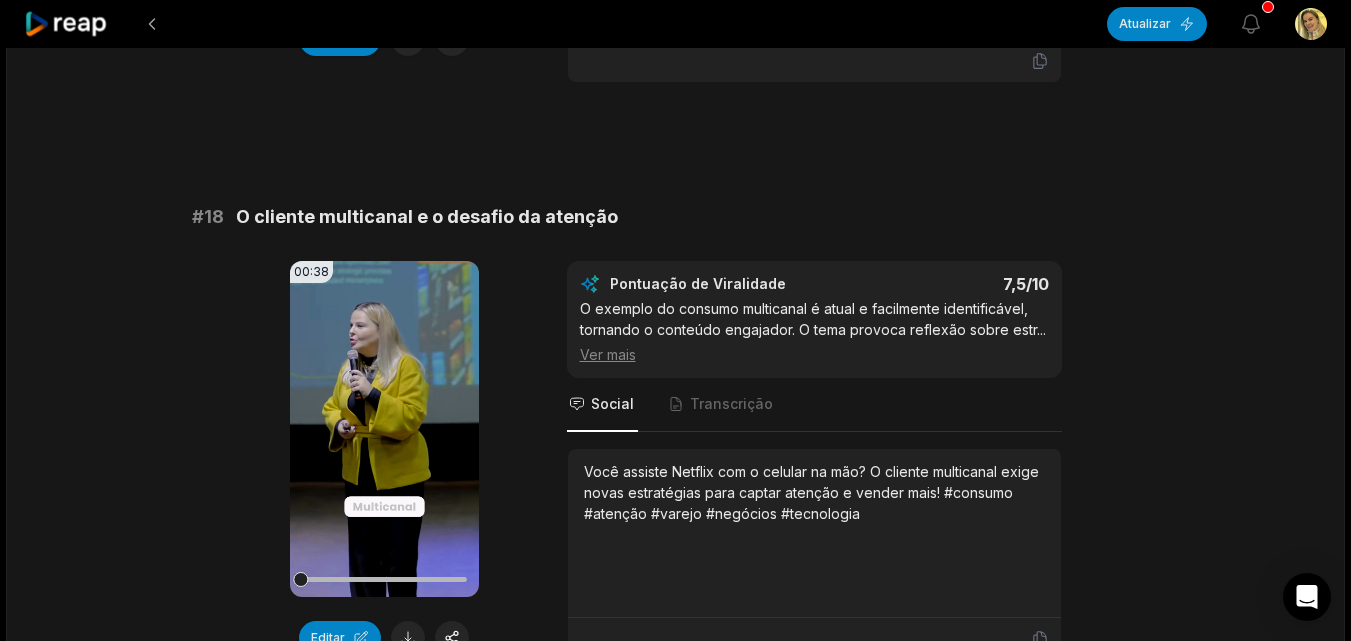 scroll, scrollTop: 4300, scrollLeft: 0, axis: vertical 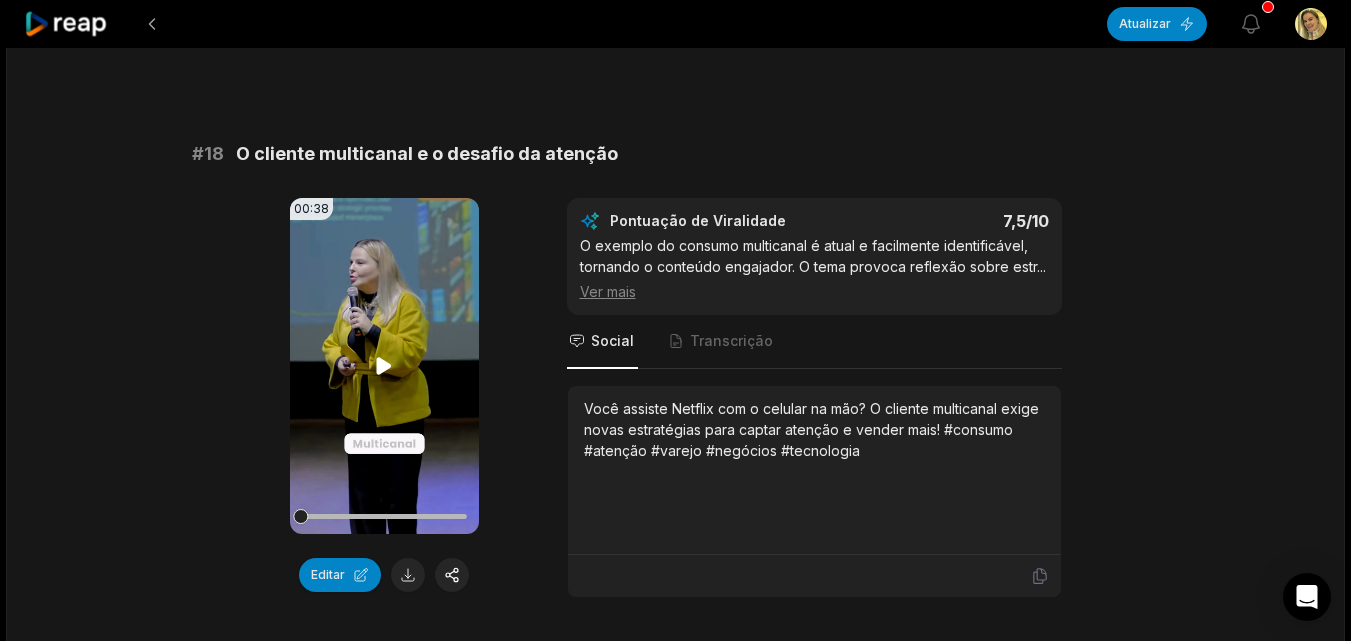 click 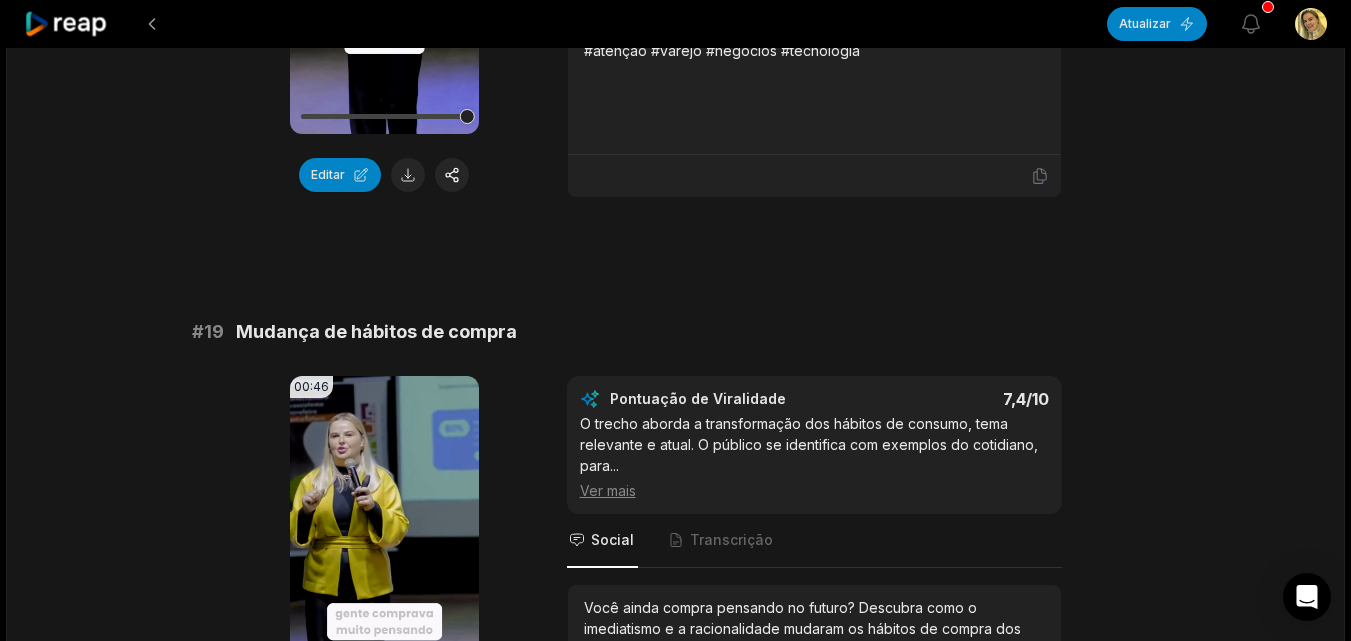 scroll, scrollTop: 4800, scrollLeft: 0, axis: vertical 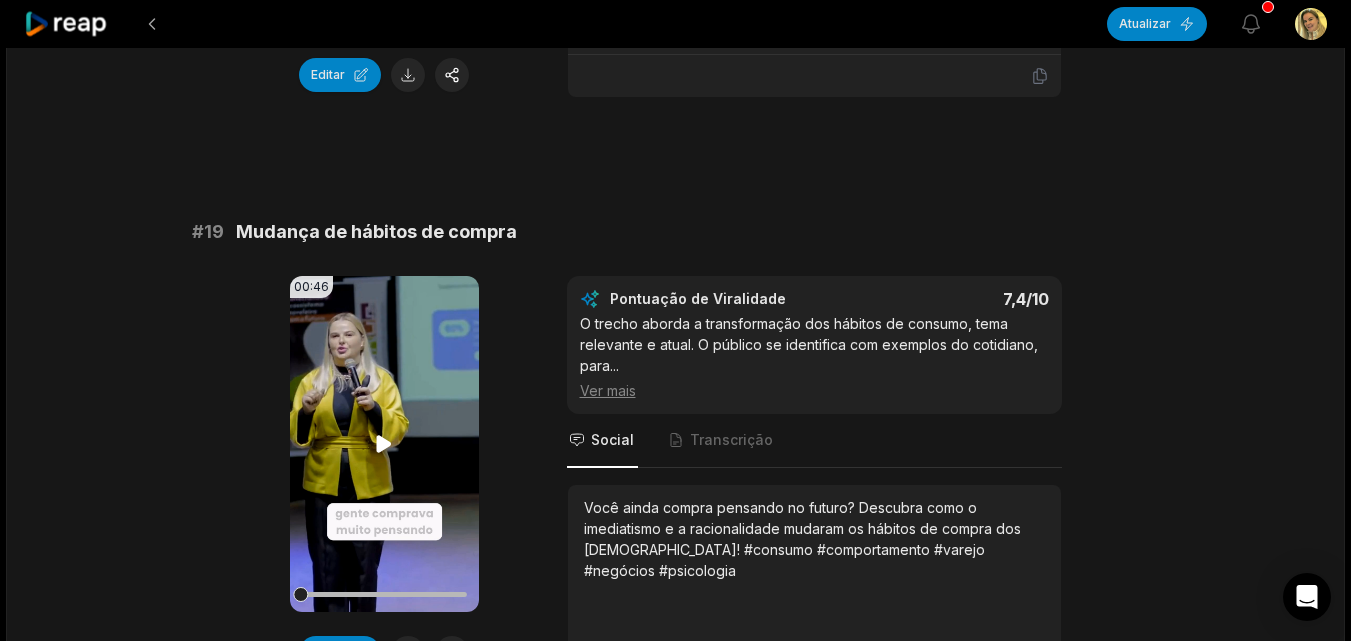 click 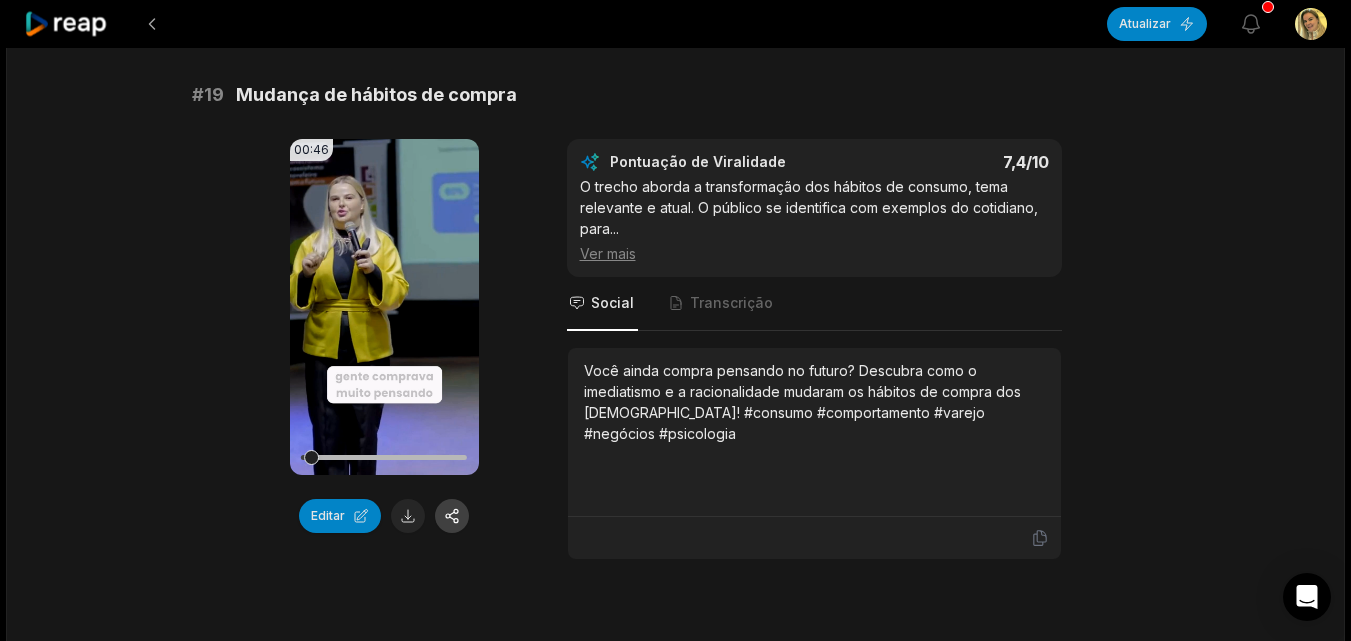 scroll, scrollTop: 5000, scrollLeft: 0, axis: vertical 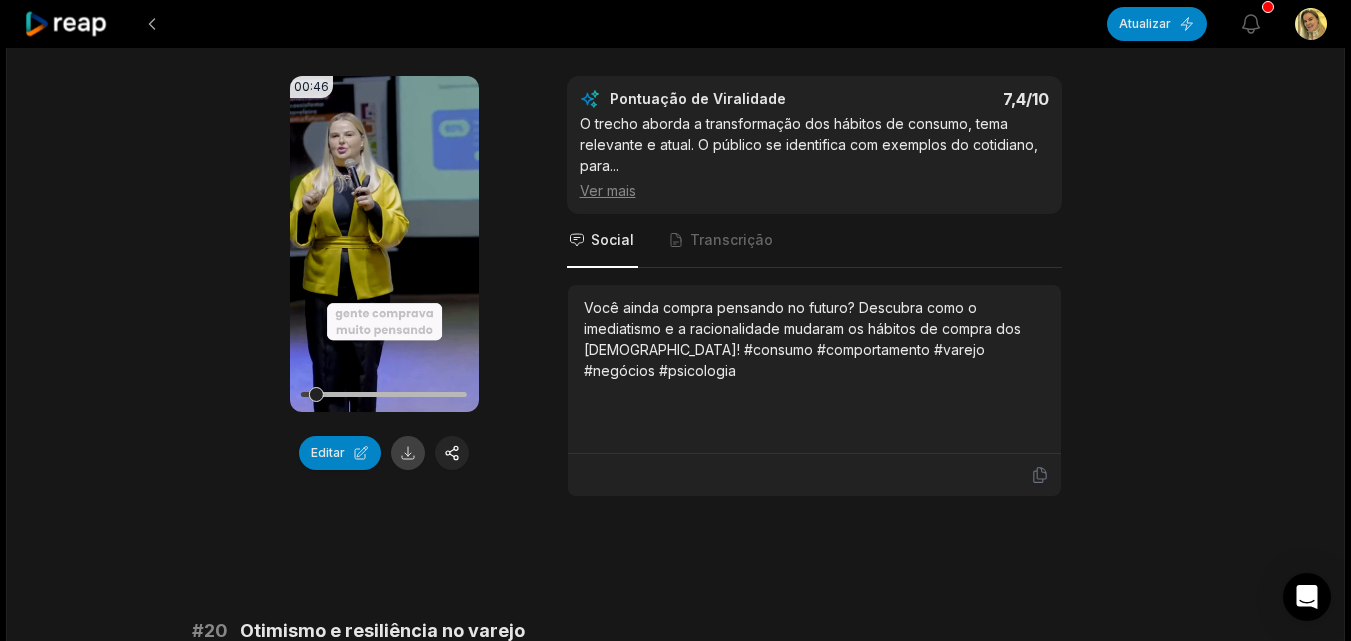 click at bounding box center [408, 453] 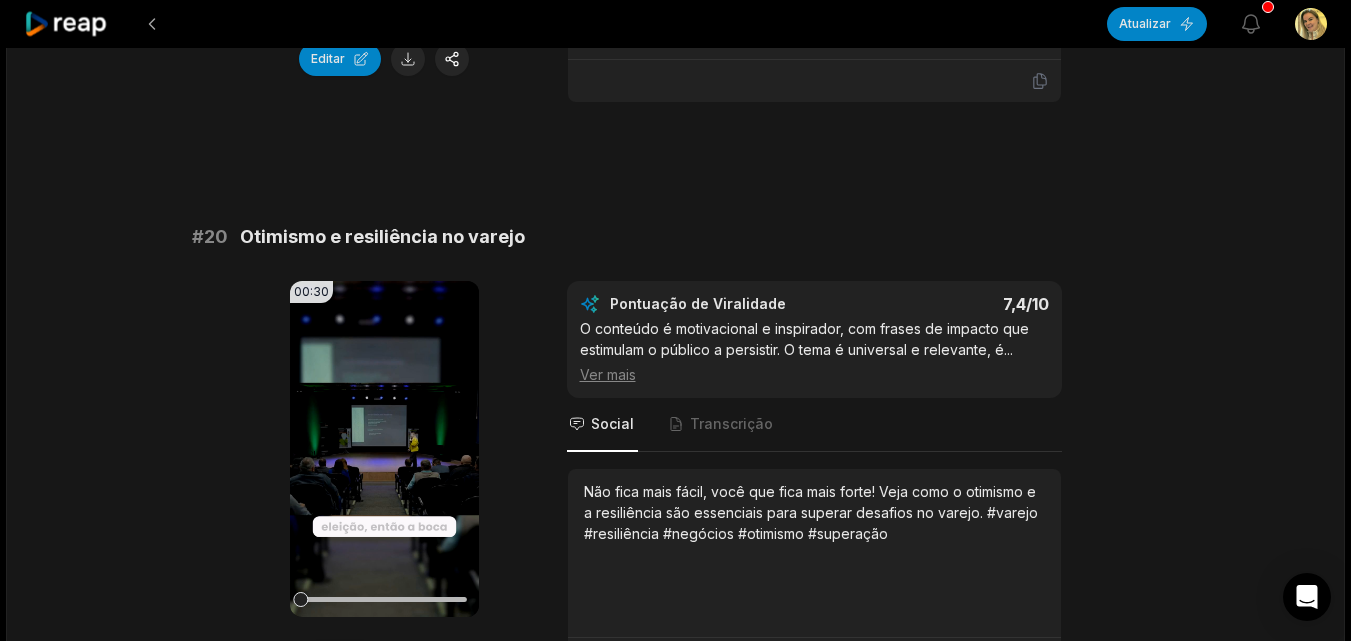 scroll, scrollTop: 5400, scrollLeft: 0, axis: vertical 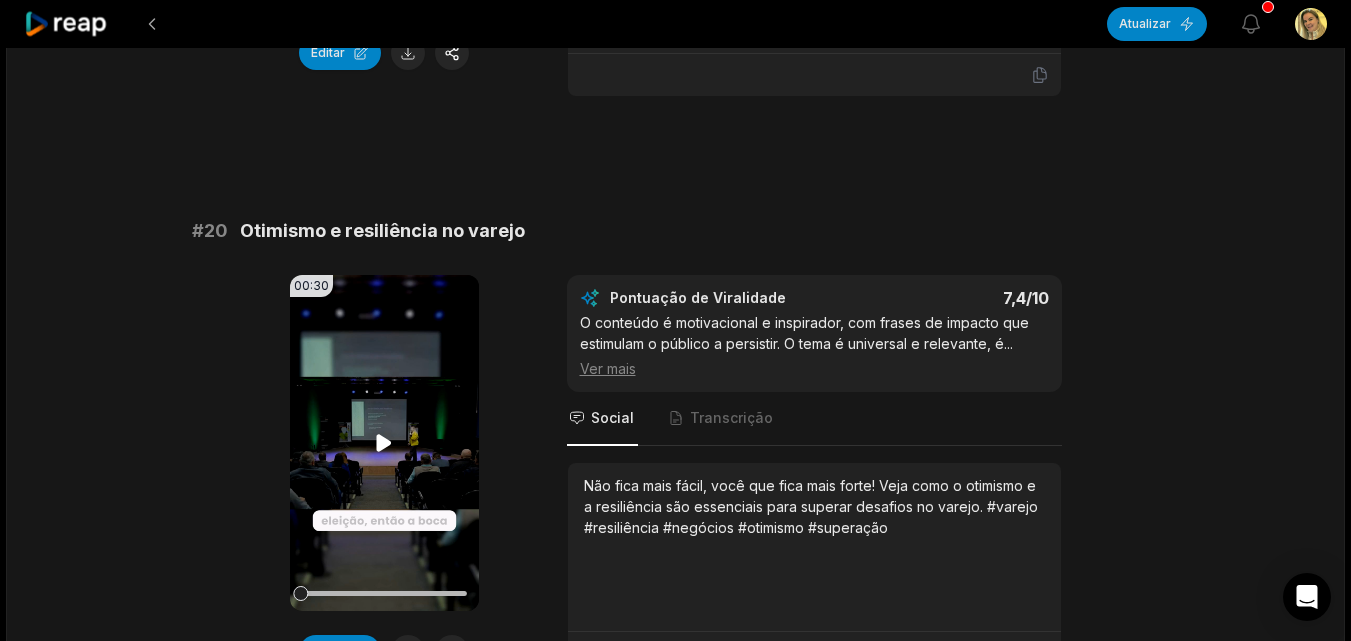 click 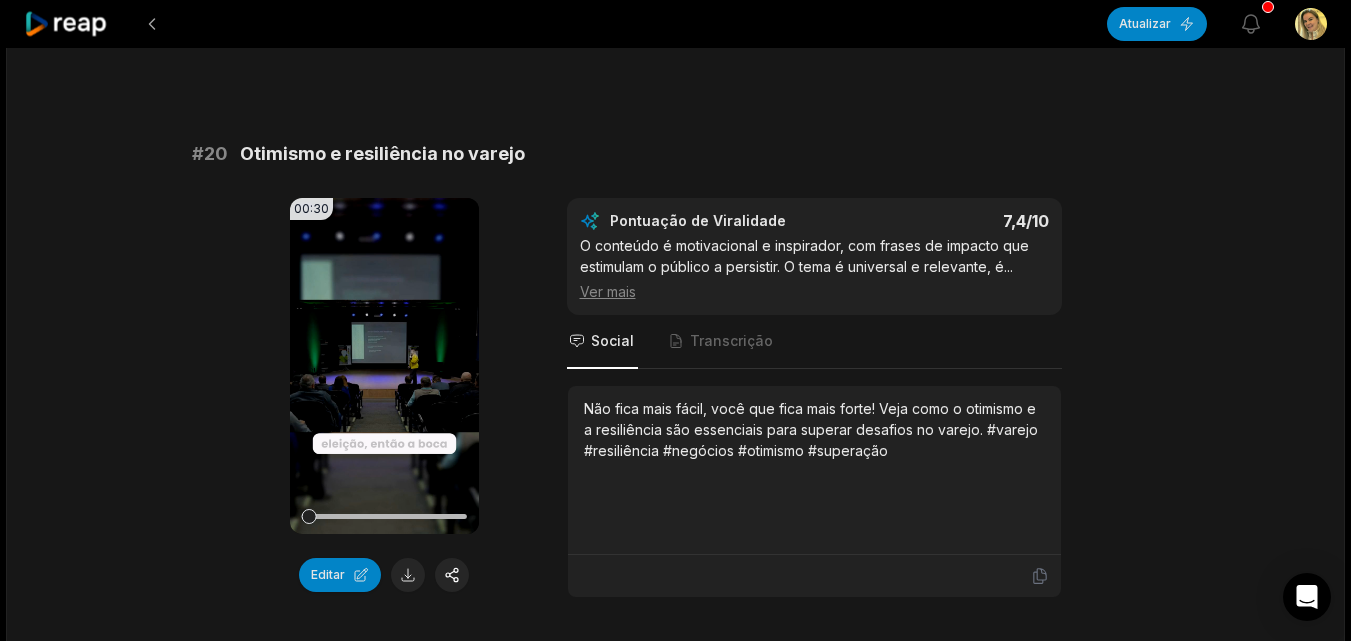 scroll, scrollTop: 5500, scrollLeft: 0, axis: vertical 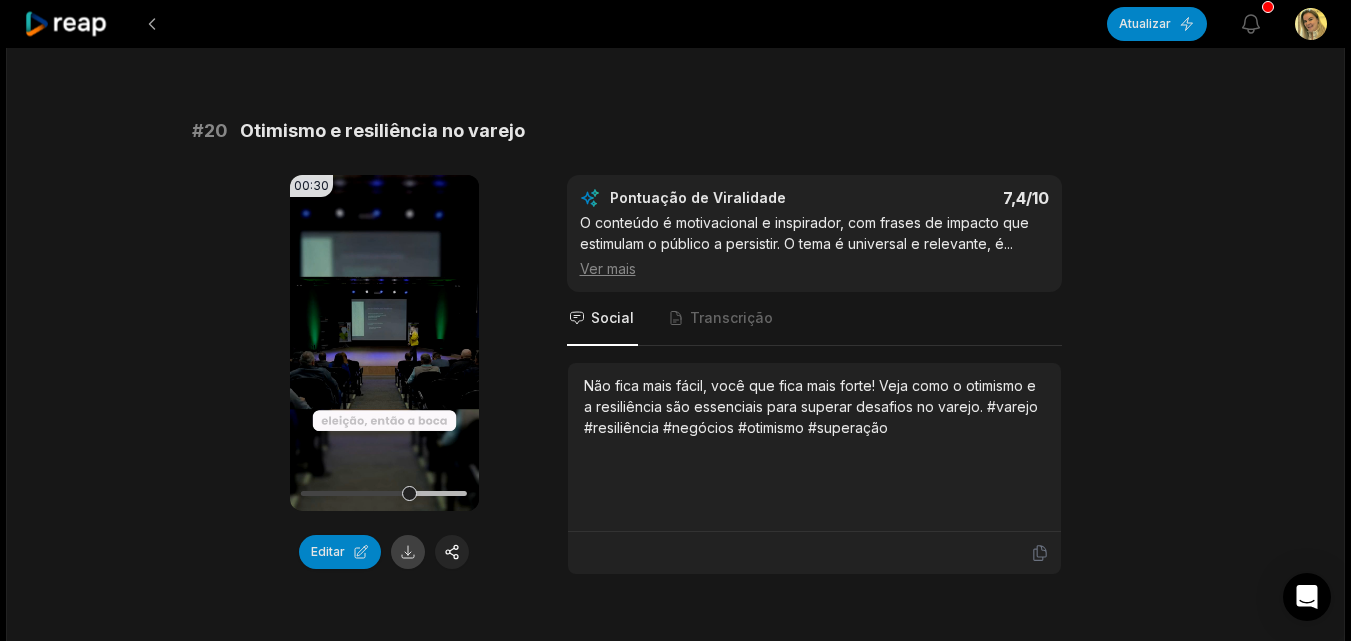 click at bounding box center [408, 552] 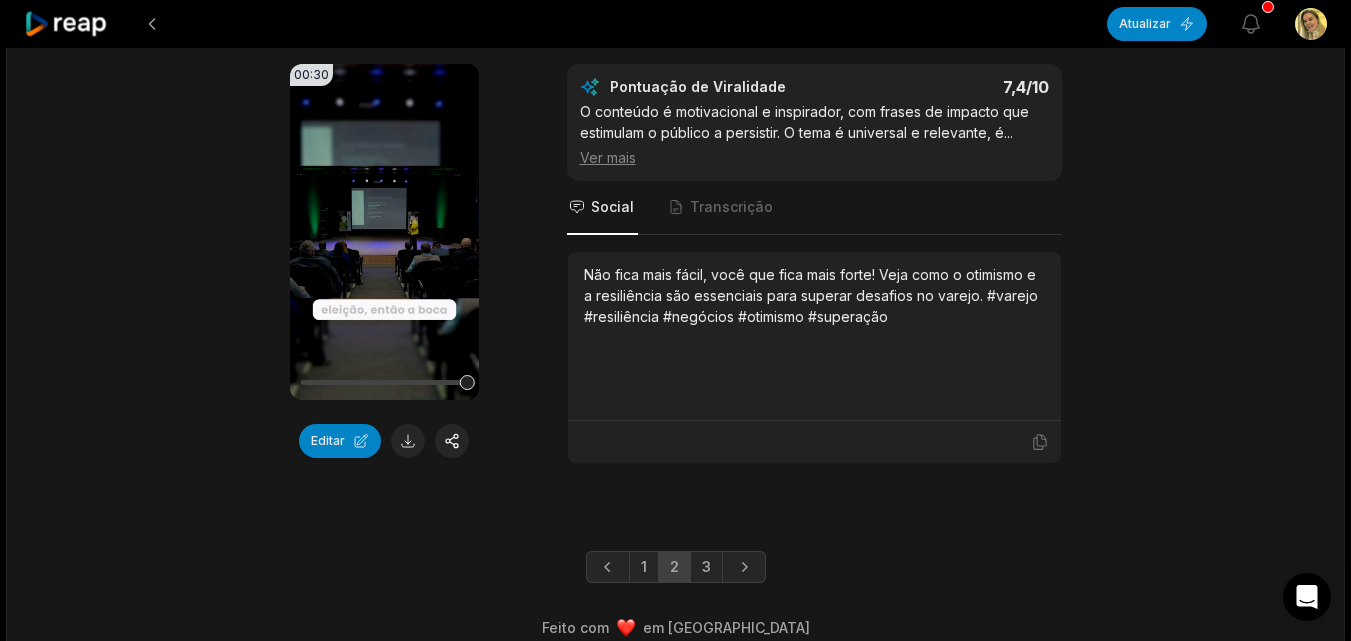 scroll, scrollTop: 5612, scrollLeft: 0, axis: vertical 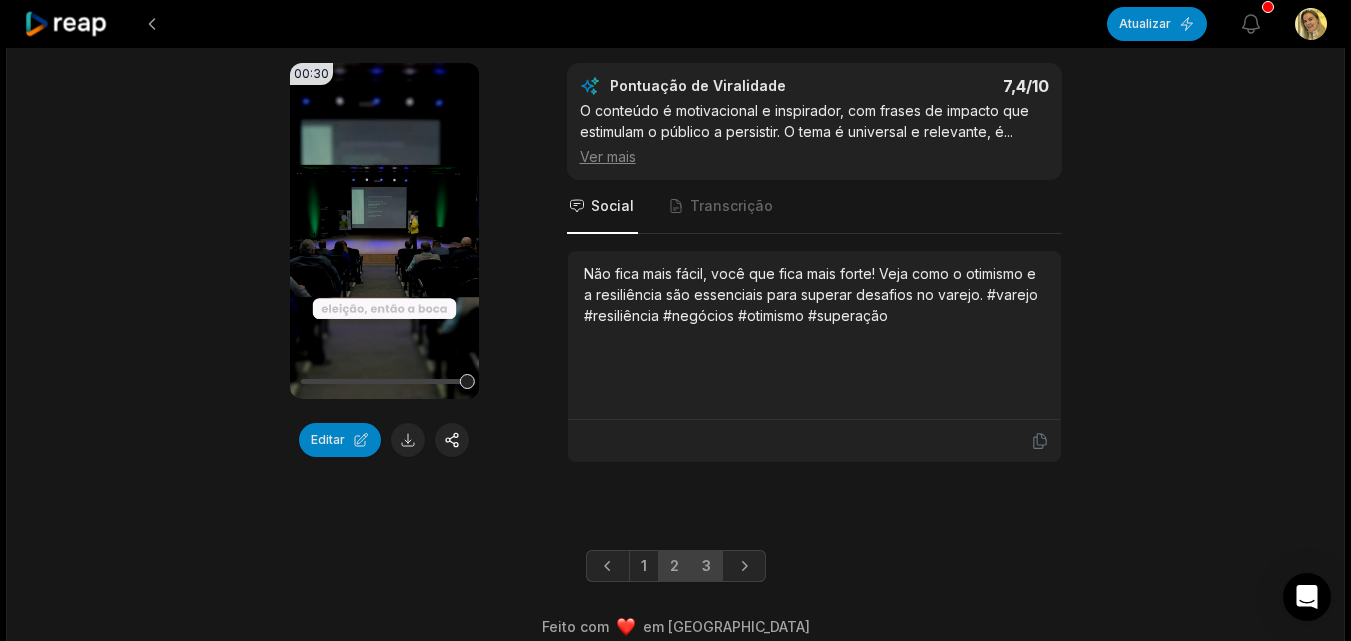 click on "3" at bounding box center (706, 566) 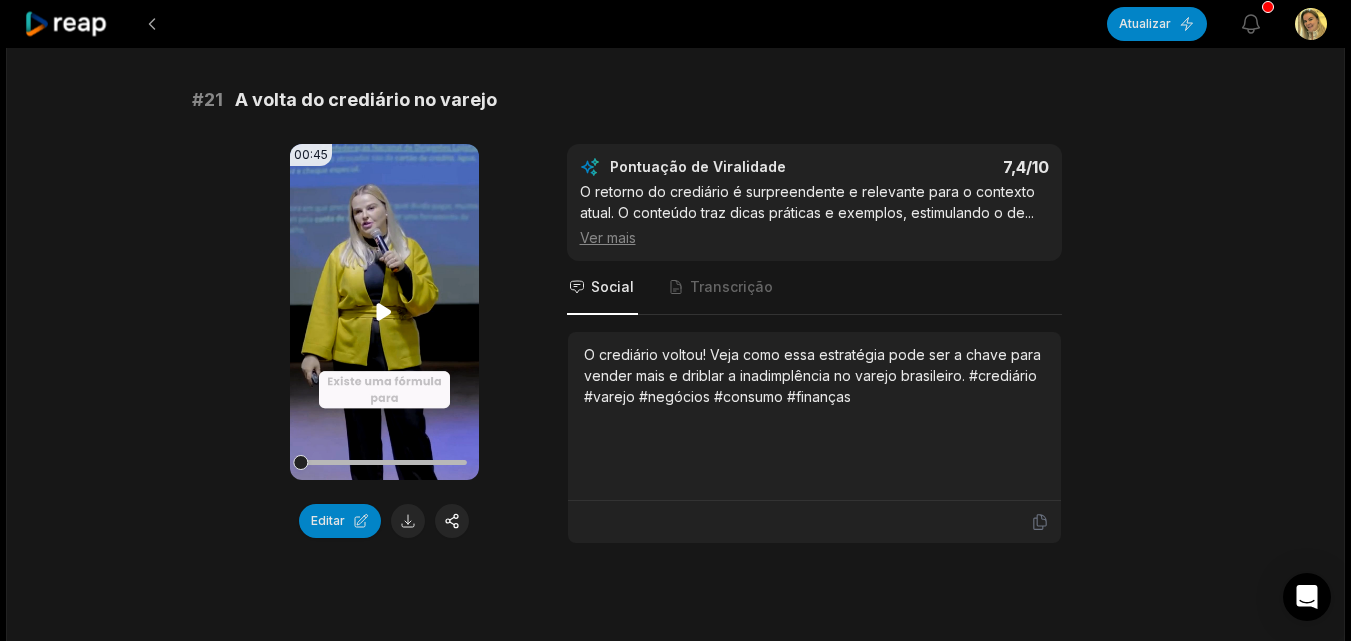 scroll, scrollTop: 200, scrollLeft: 0, axis: vertical 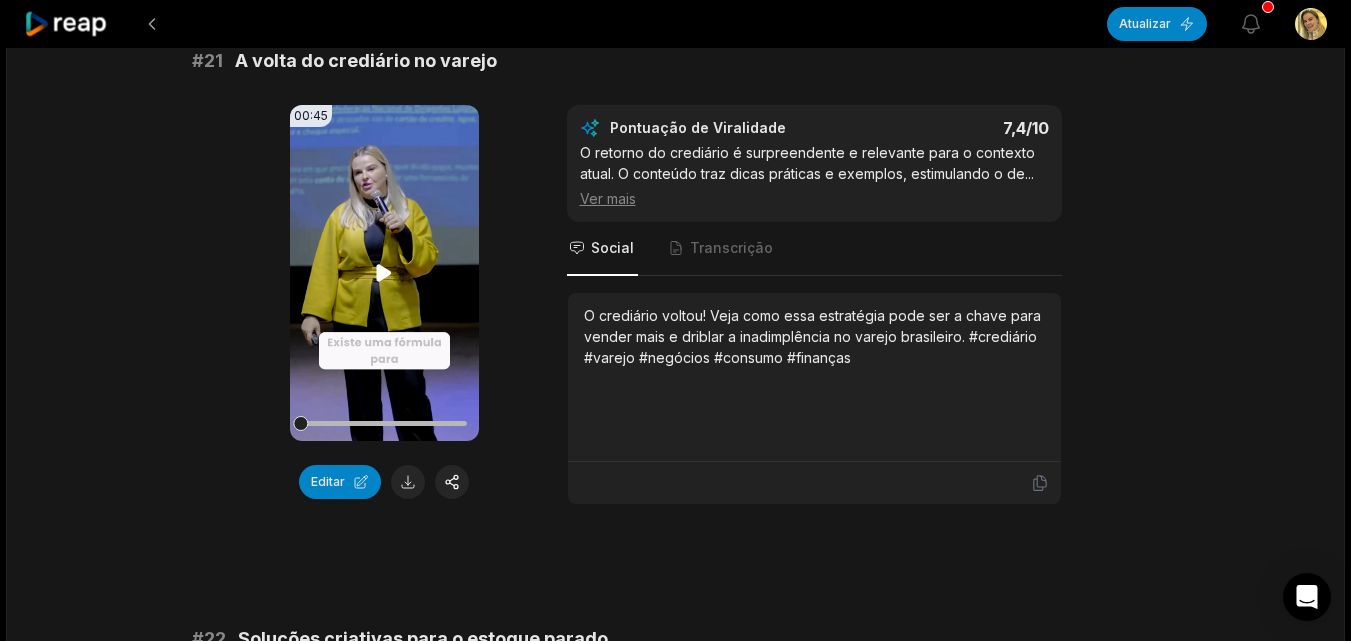 click 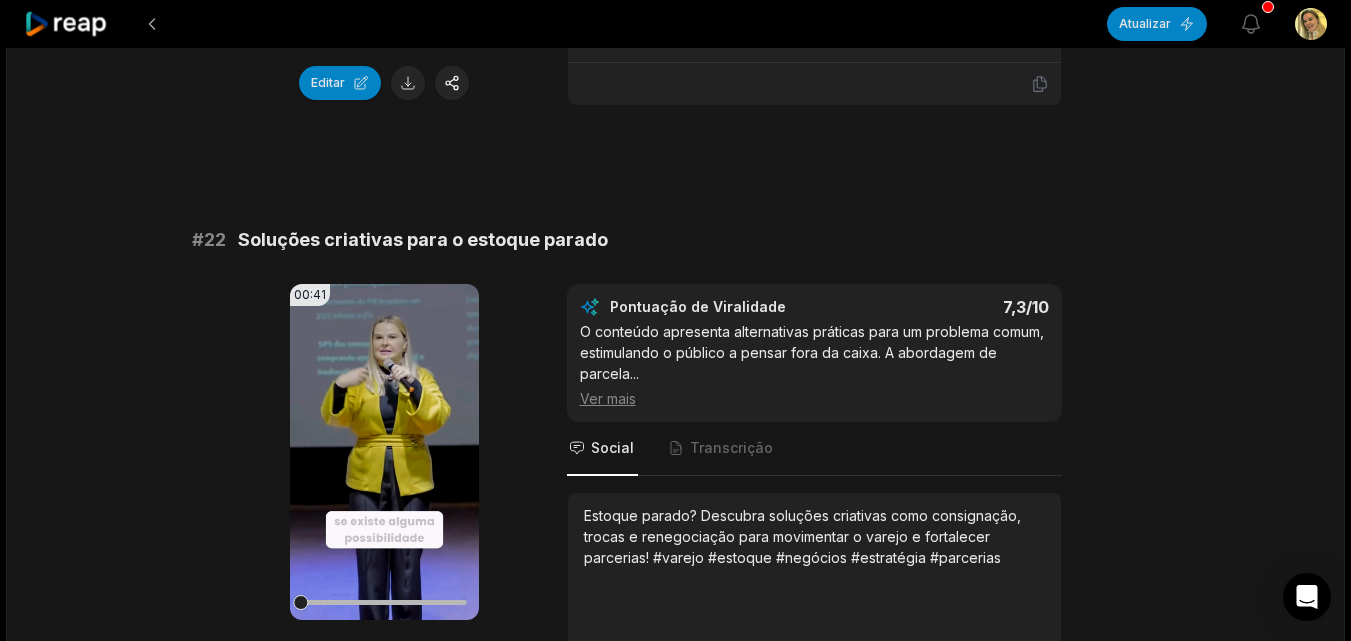 scroll, scrollTop: 600, scrollLeft: 0, axis: vertical 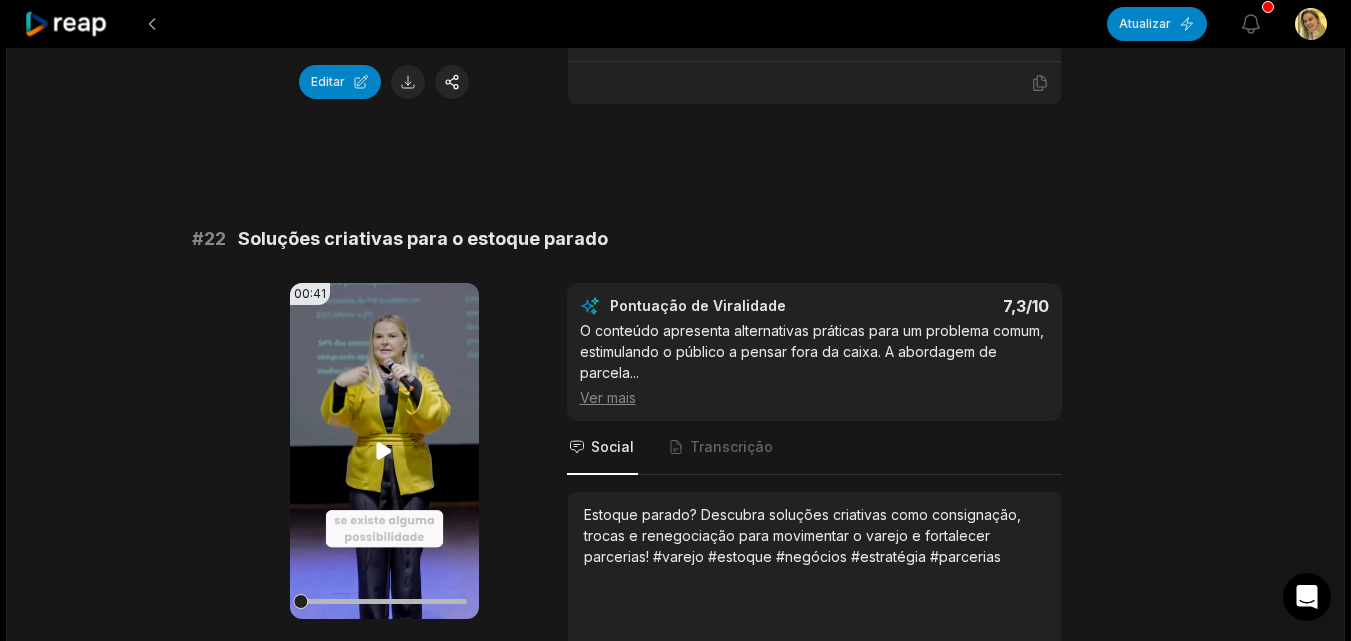 click 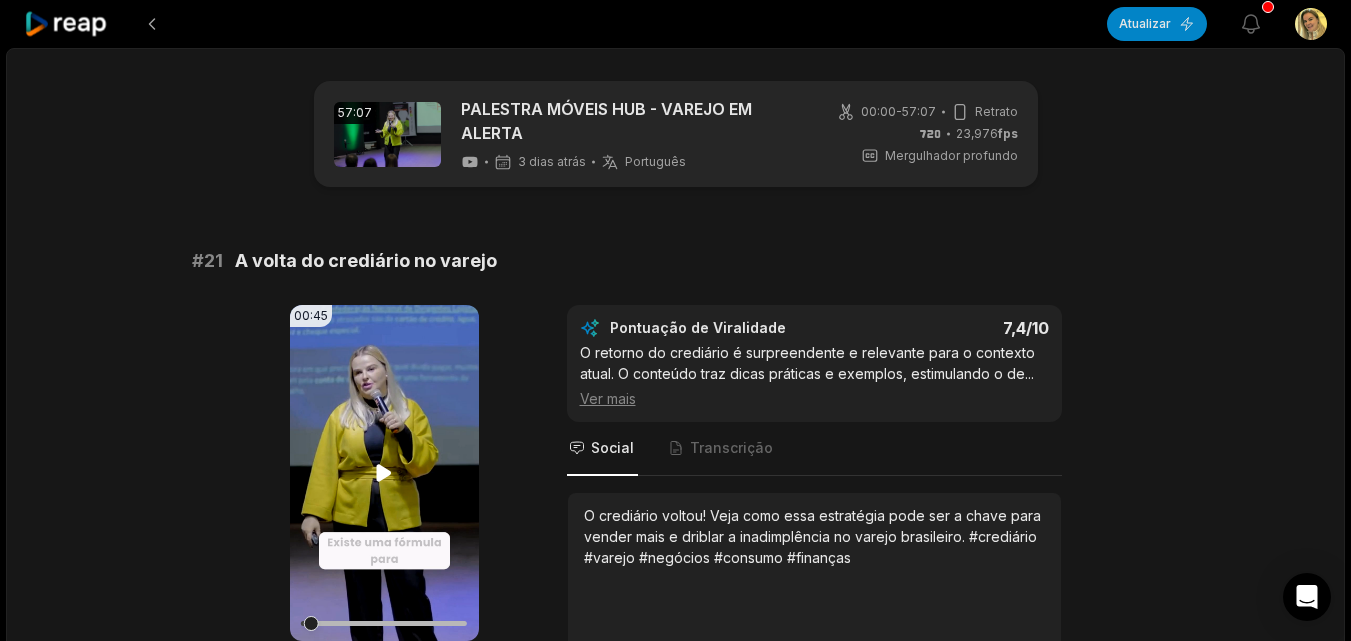 scroll, scrollTop: 200, scrollLeft: 0, axis: vertical 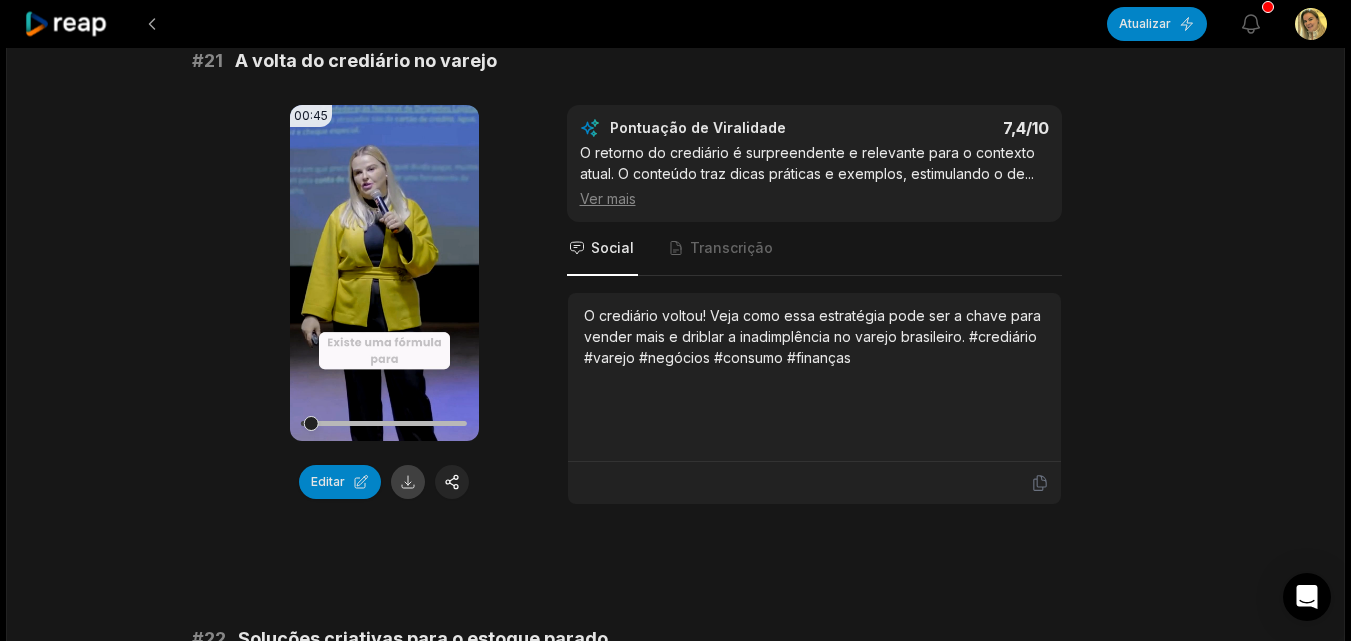 click at bounding box center (408, 482) 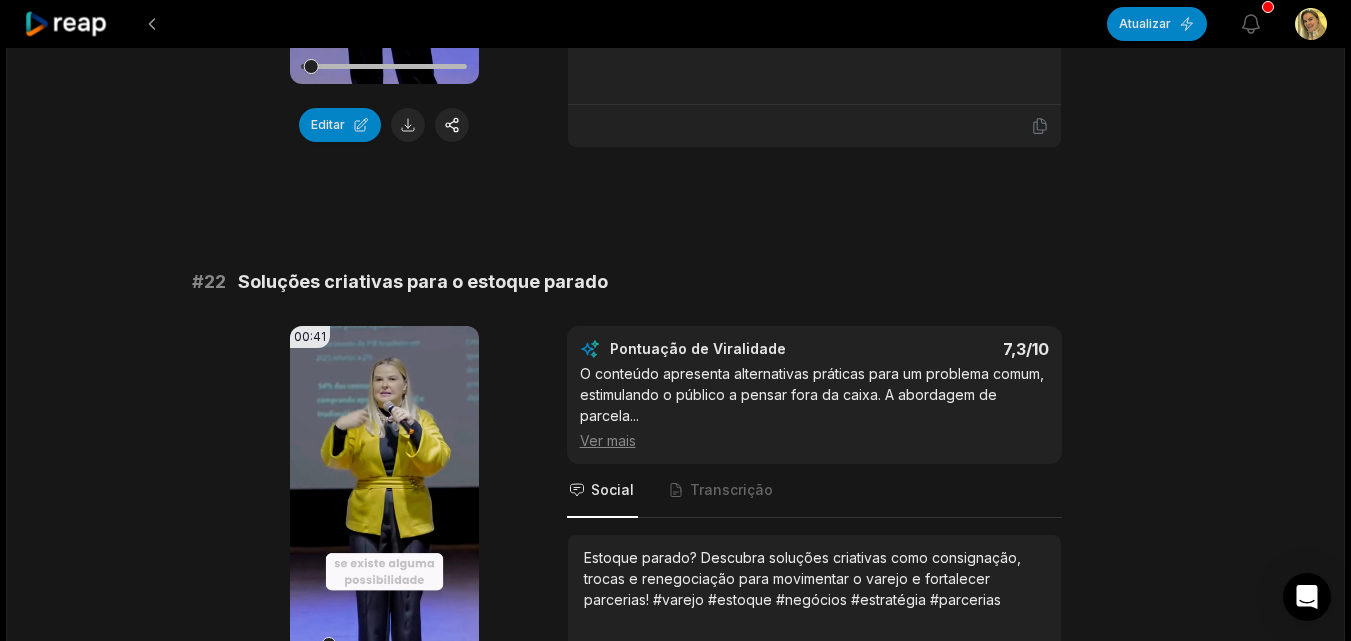 scroll, scrollTop: 700, scrollLeft: 0, axis: vertical 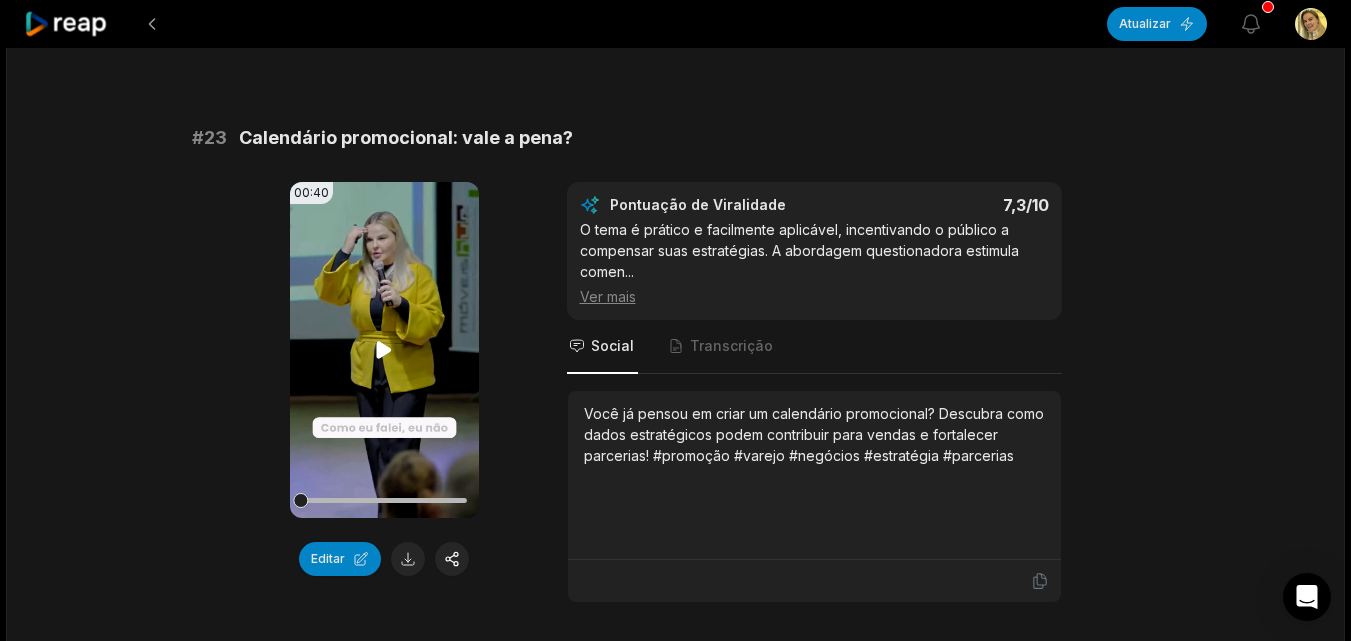 click 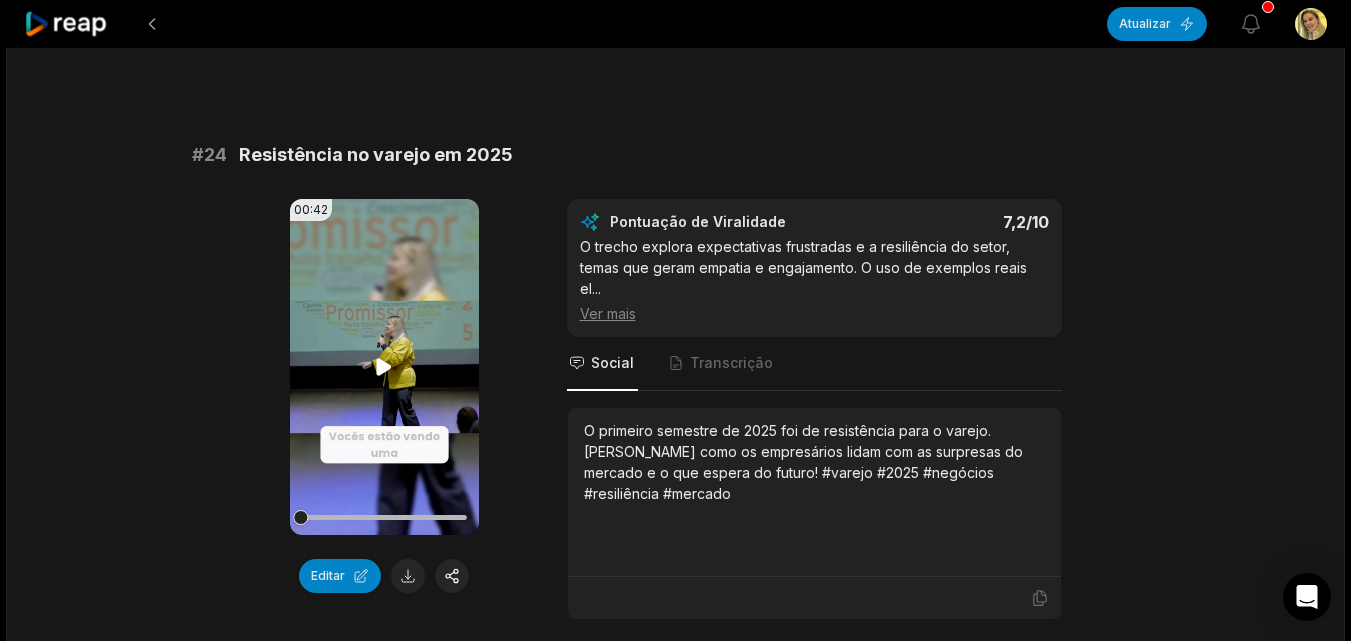 scroll, scrollTop: 1900, scrollLeft: 0, axis: vertical 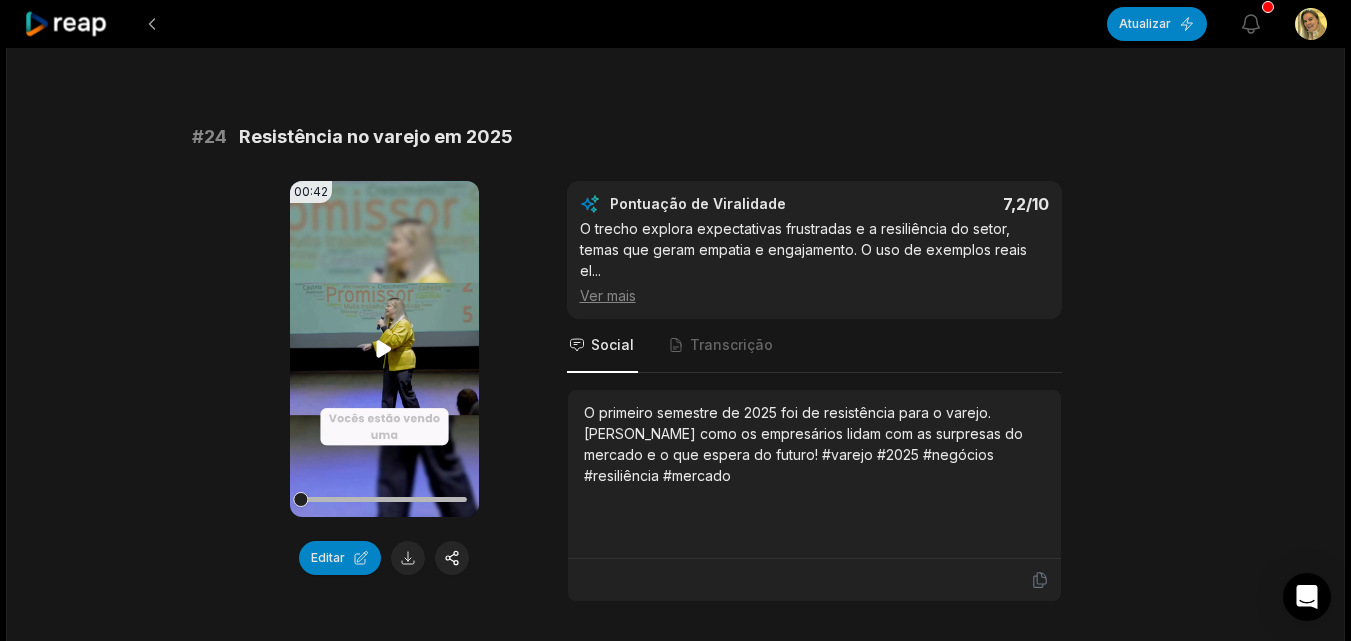 click 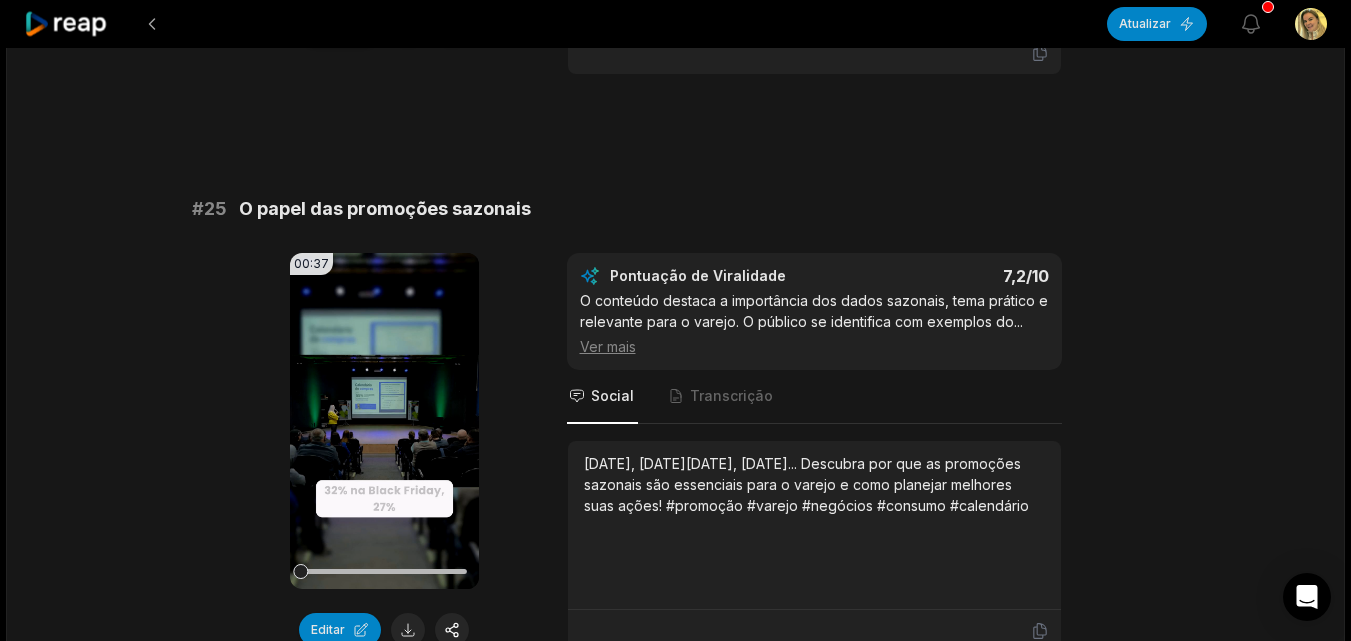 scroll, scrollTop: 2600, scrollLeft: 0, axis: vertical 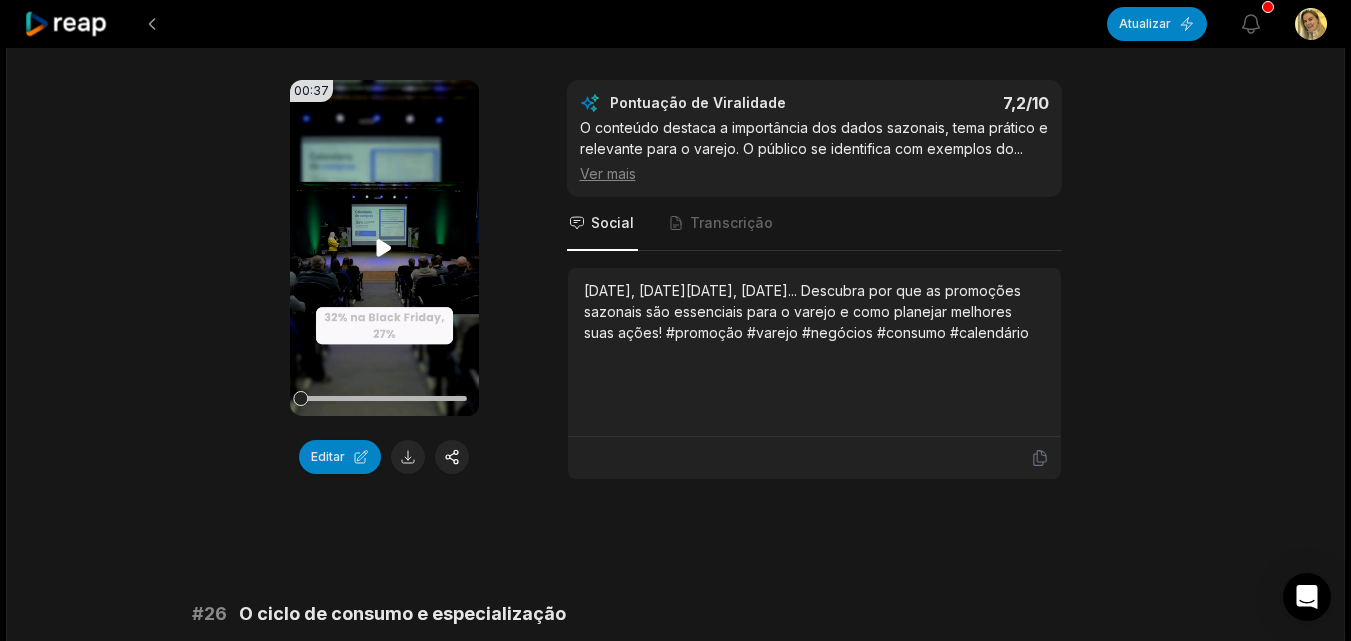 click 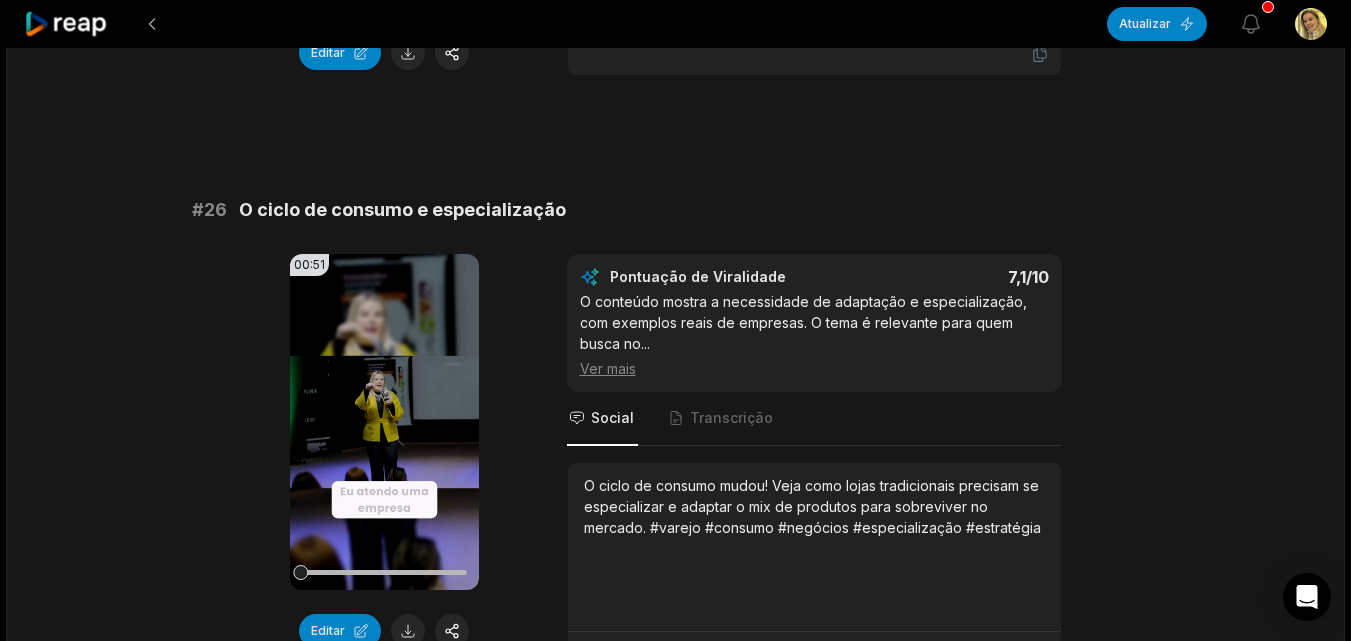 scroll, scrollTop: 3100, scrollLeft: 0, axis: vertical 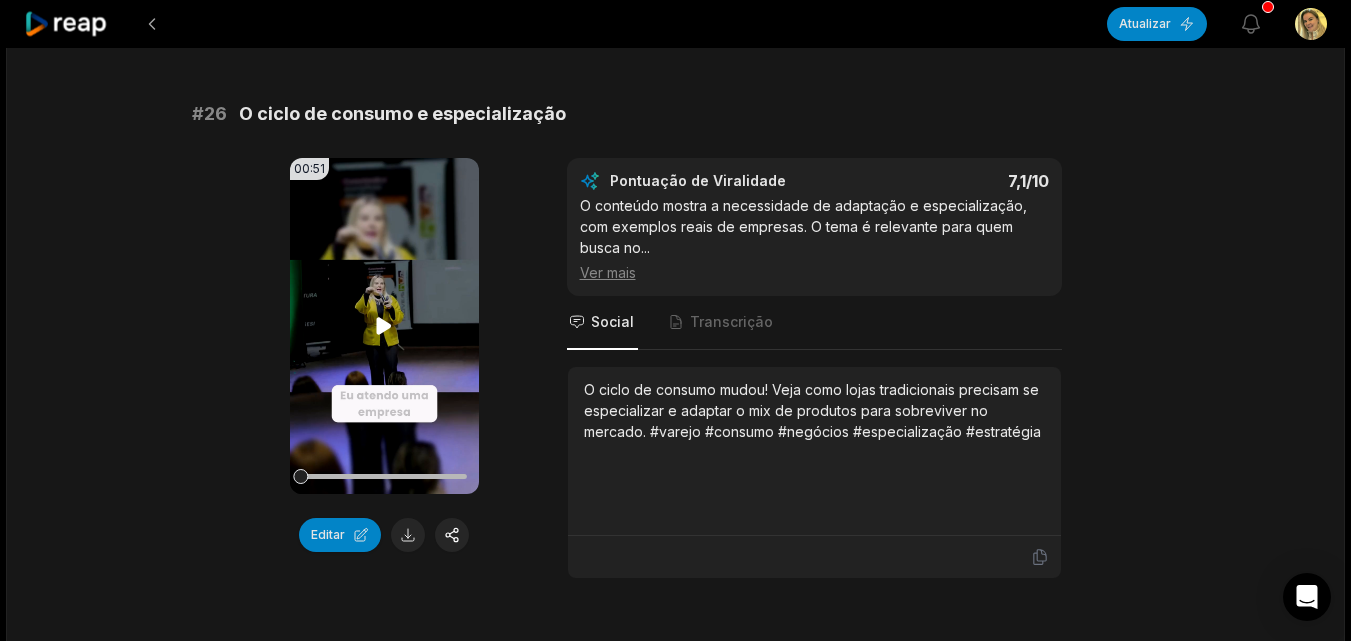 click 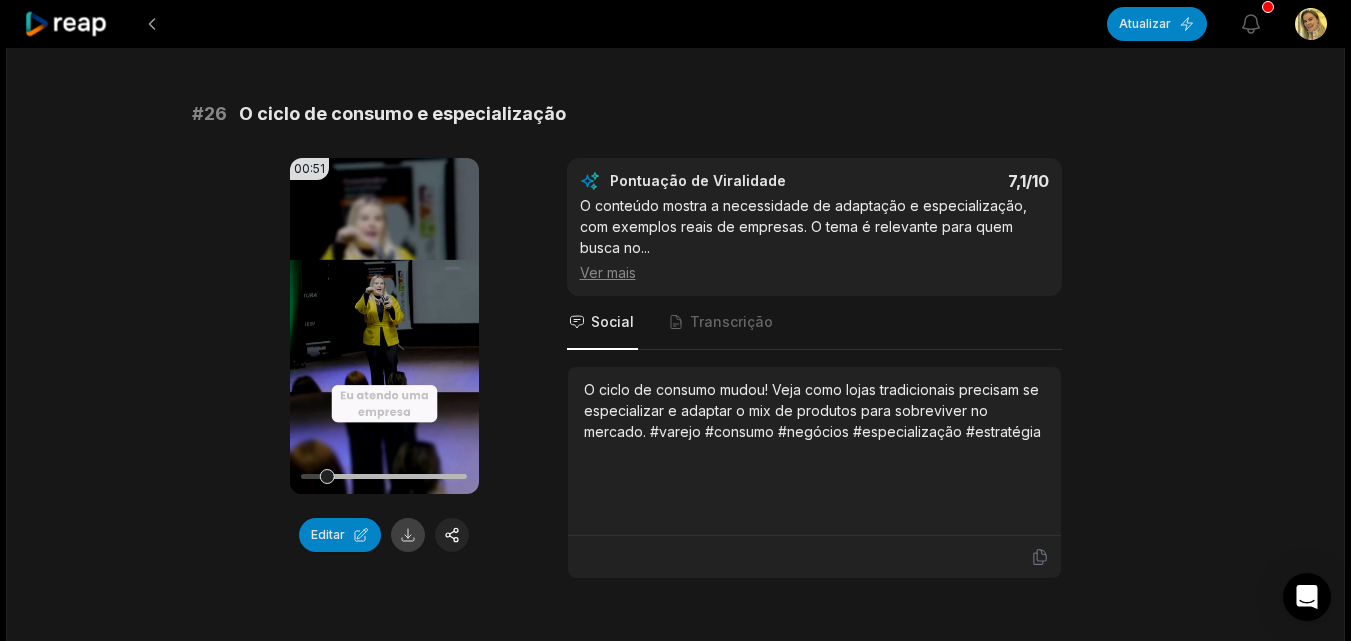 click at bounding box center [408, 535] 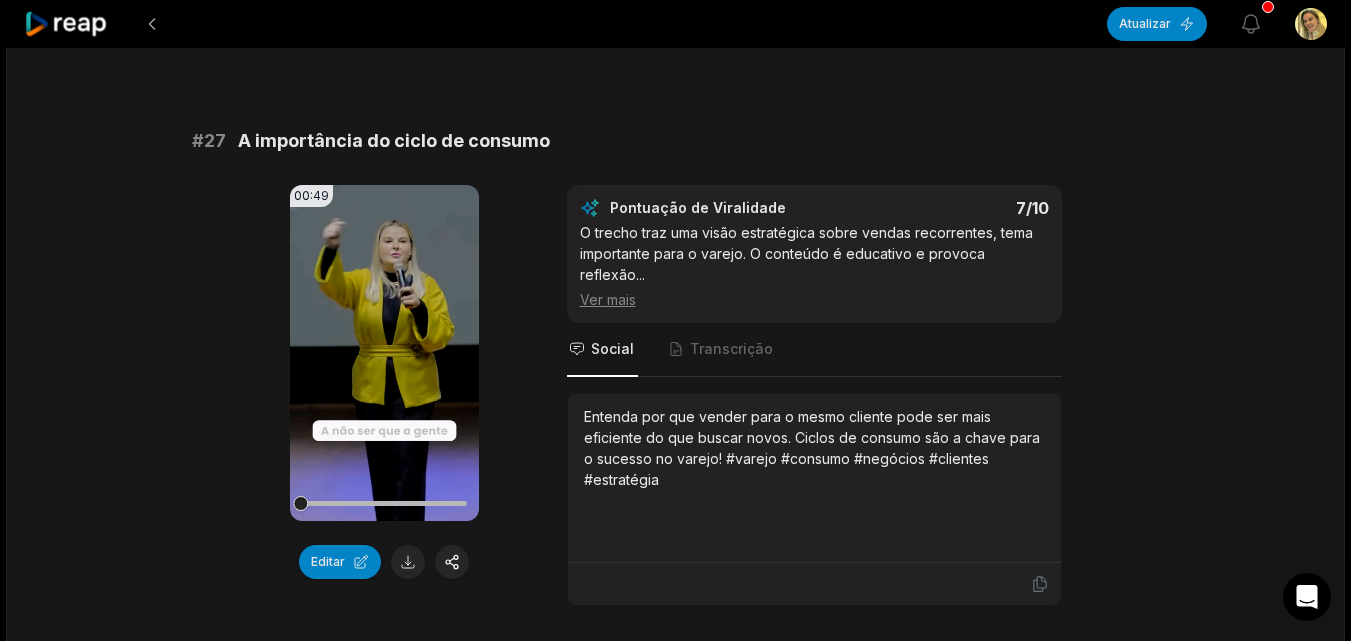 scroll, scrollTop: 3700, scrollLeft: 0, axis: vertical 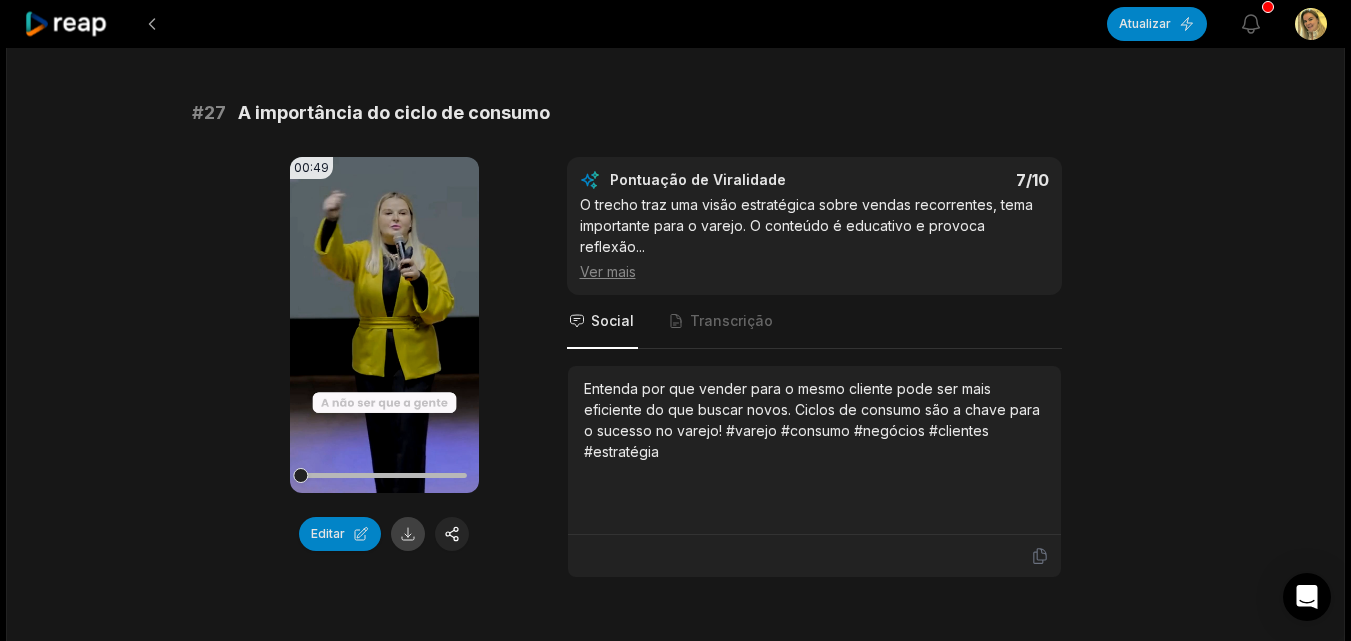 click at bounding box center [408, 534] 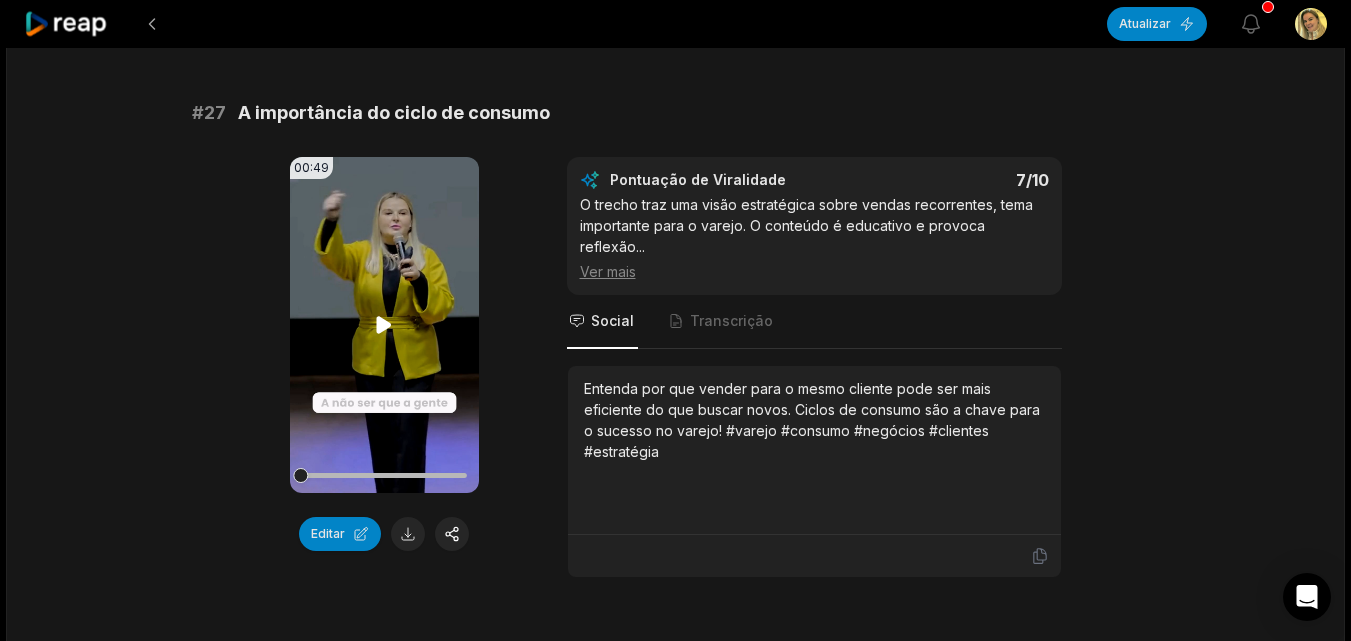 click on "Seu navegador não suporta o formato mp4." at bounding box center (384, 325) 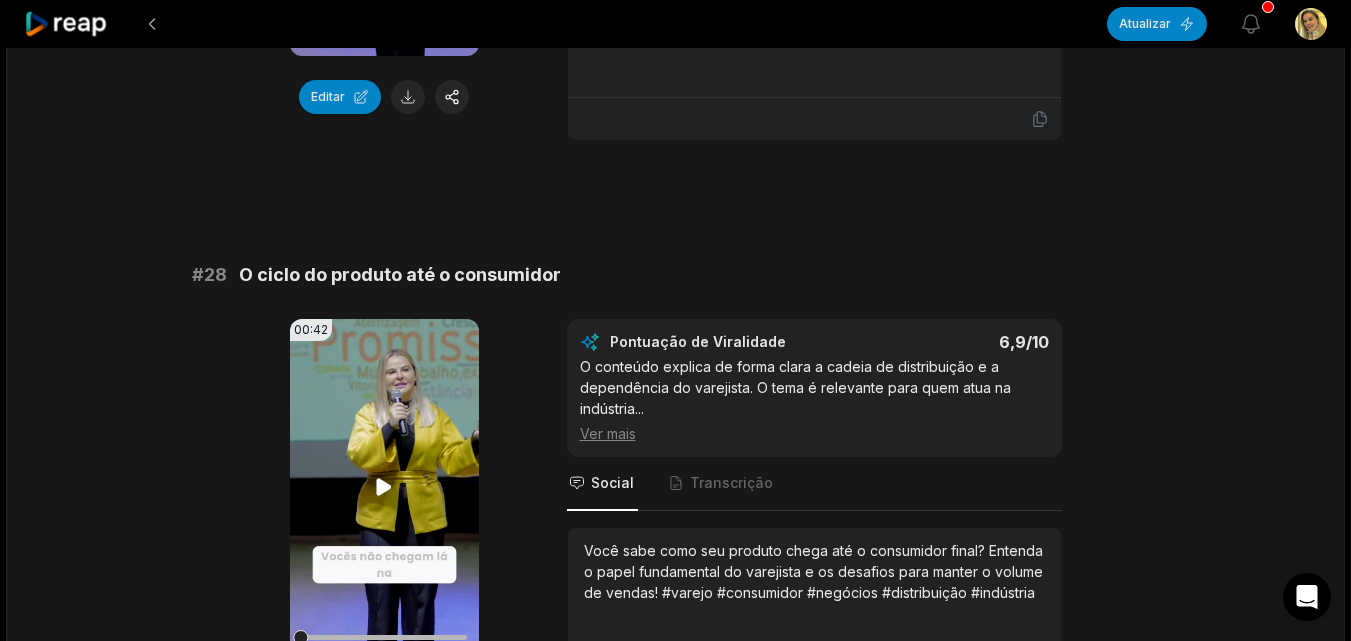 scroll, scrollTop: 4135, scrollLeft: 0, axis: vertical 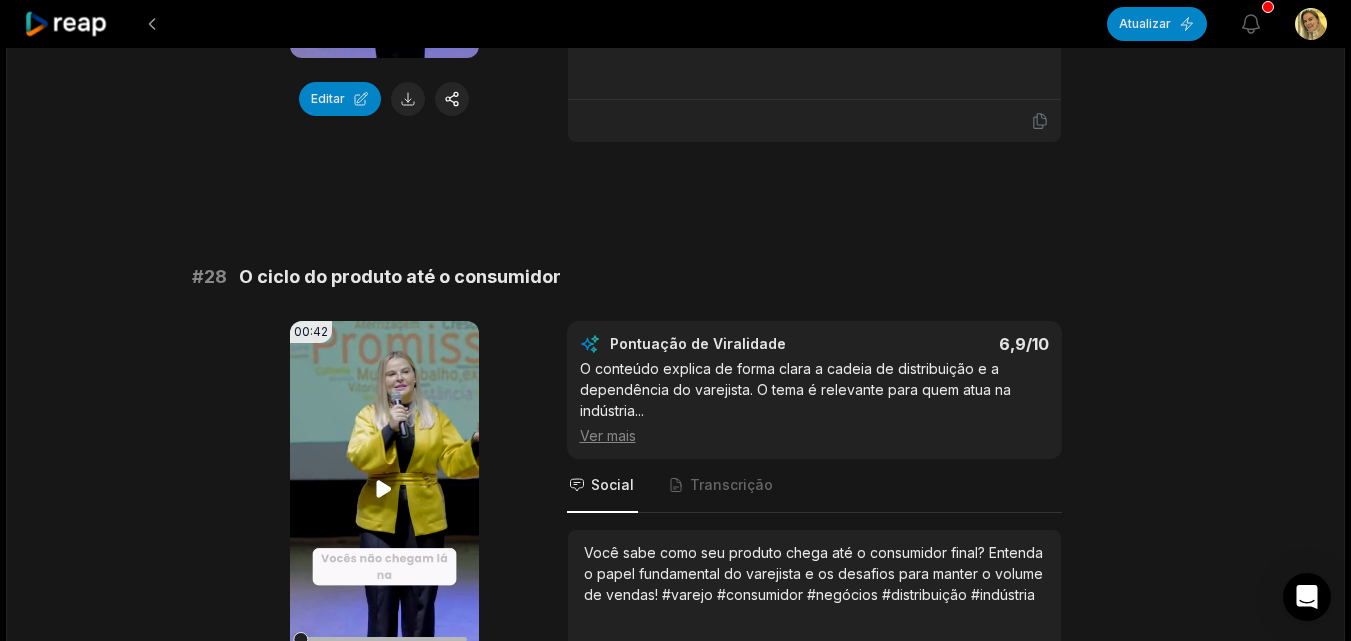 click 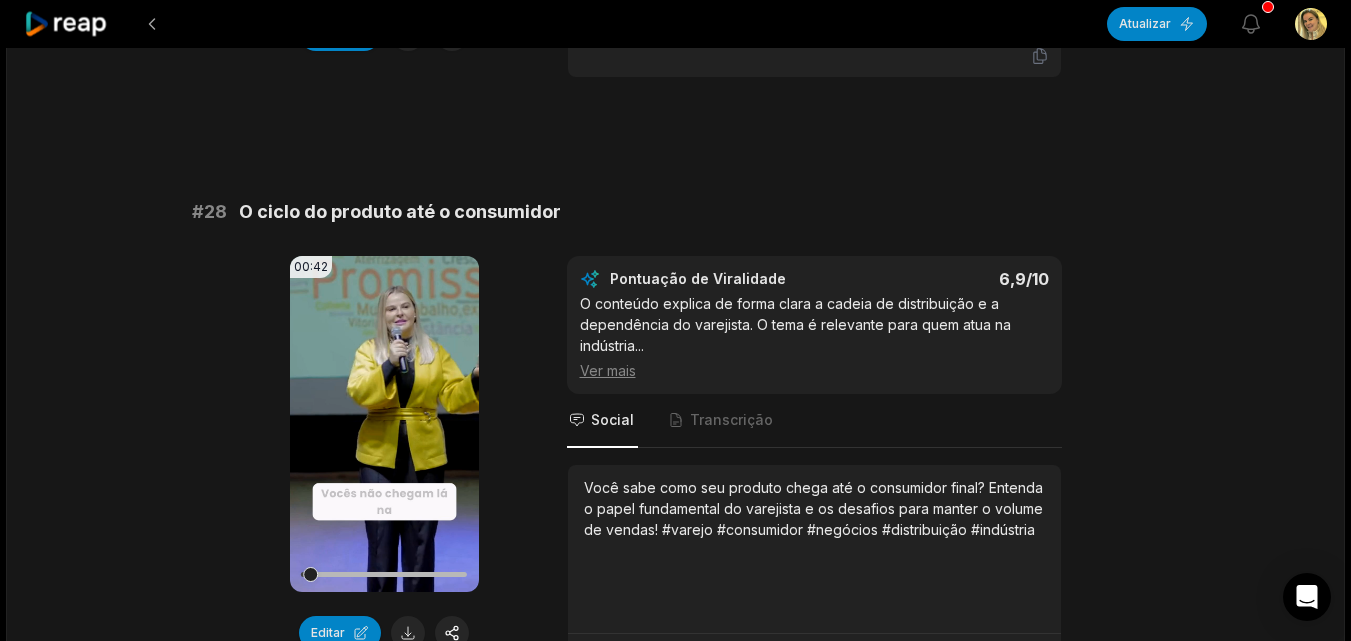 scroll, scrollTop: 4235, scrollLeft: 0, axis: vertical 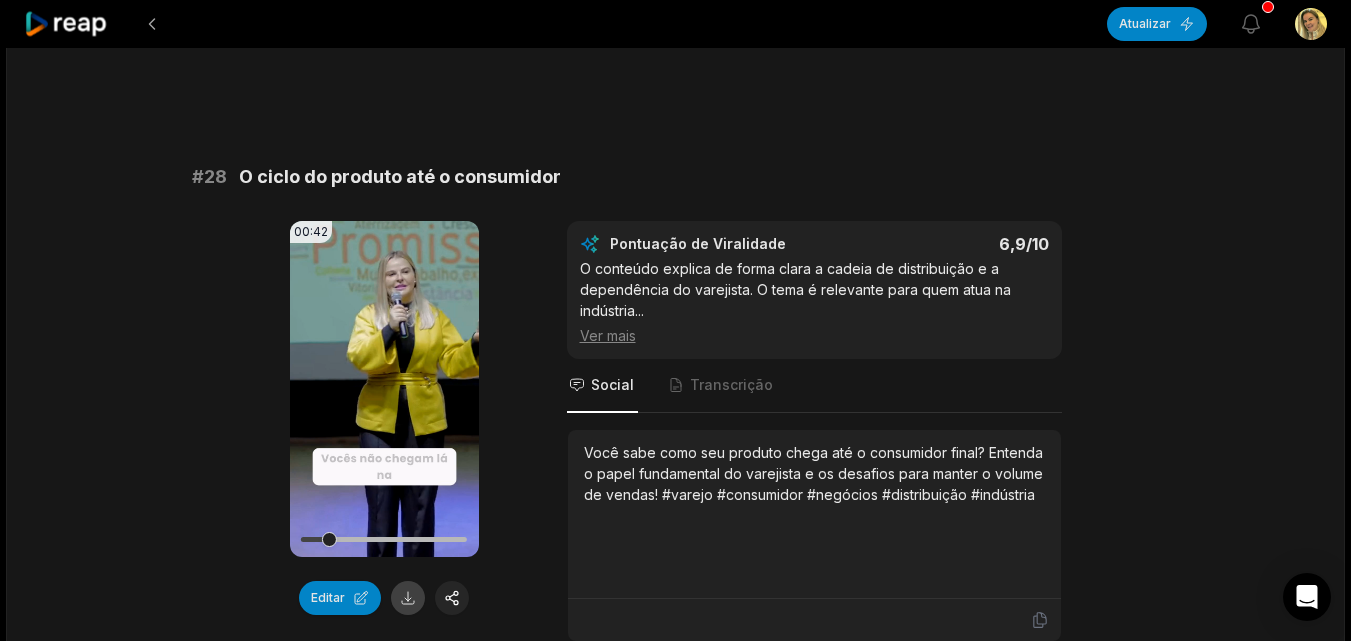 click at bounding box center [408, 598] 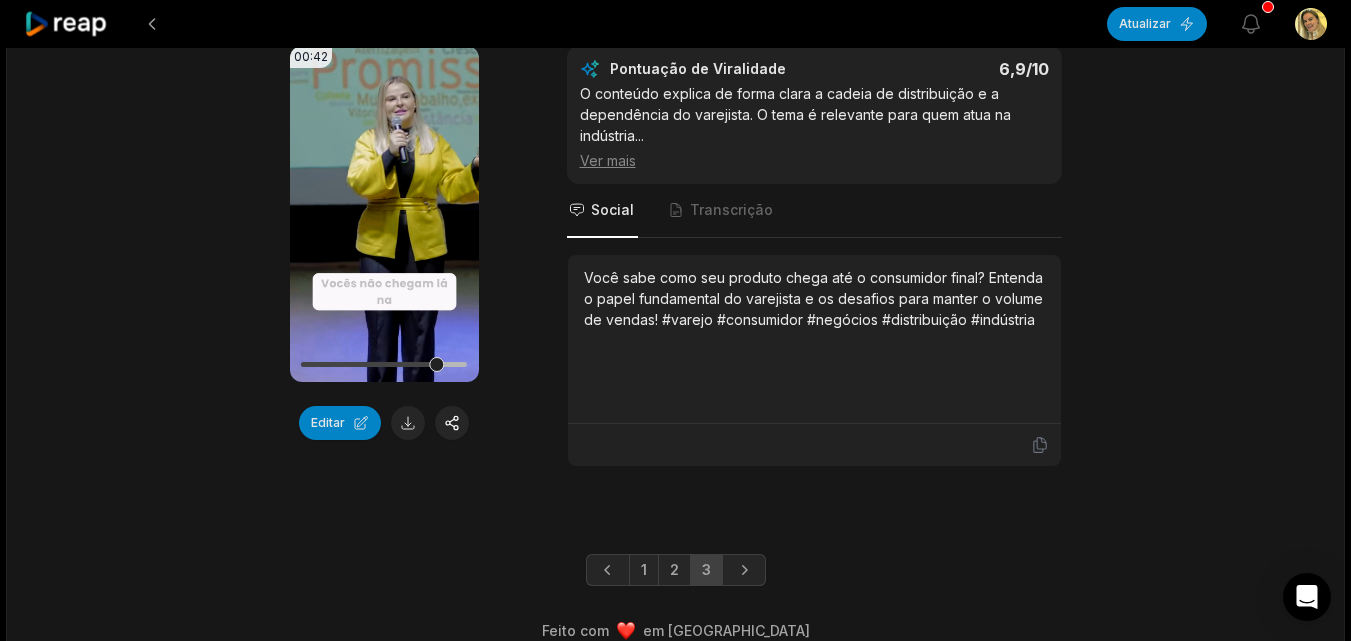 scroll, scrollTop: 4435, scrollLeft: 0, axis: vertical 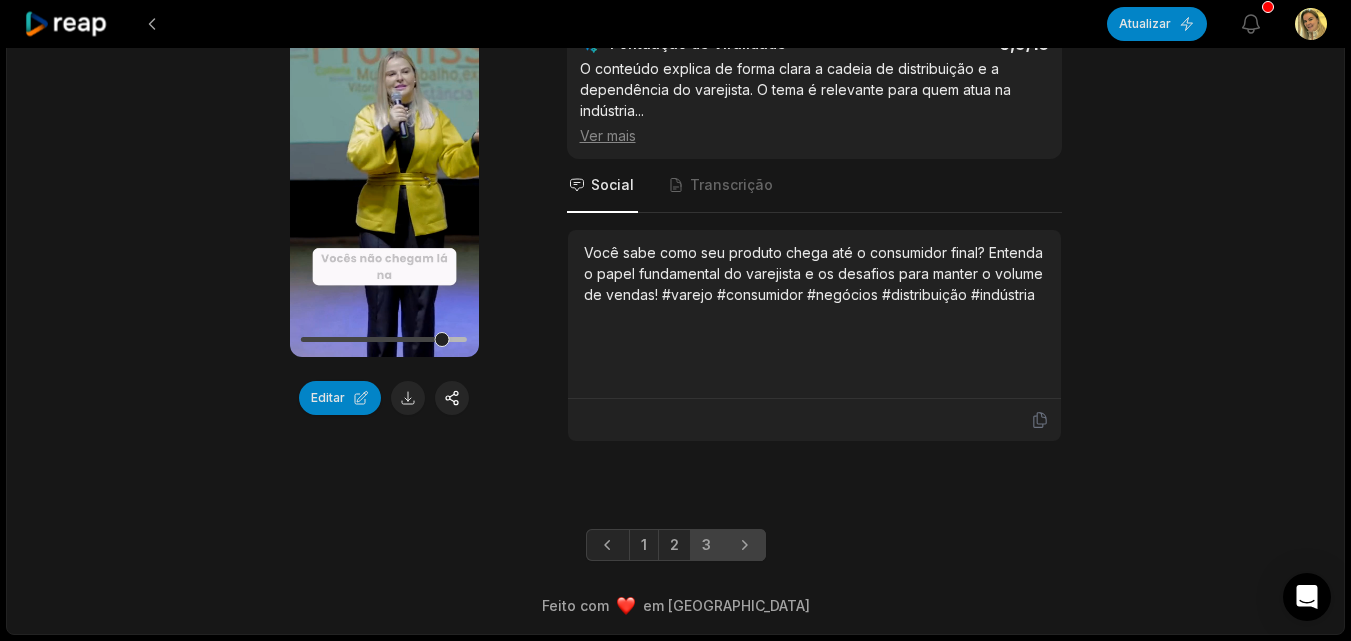 click 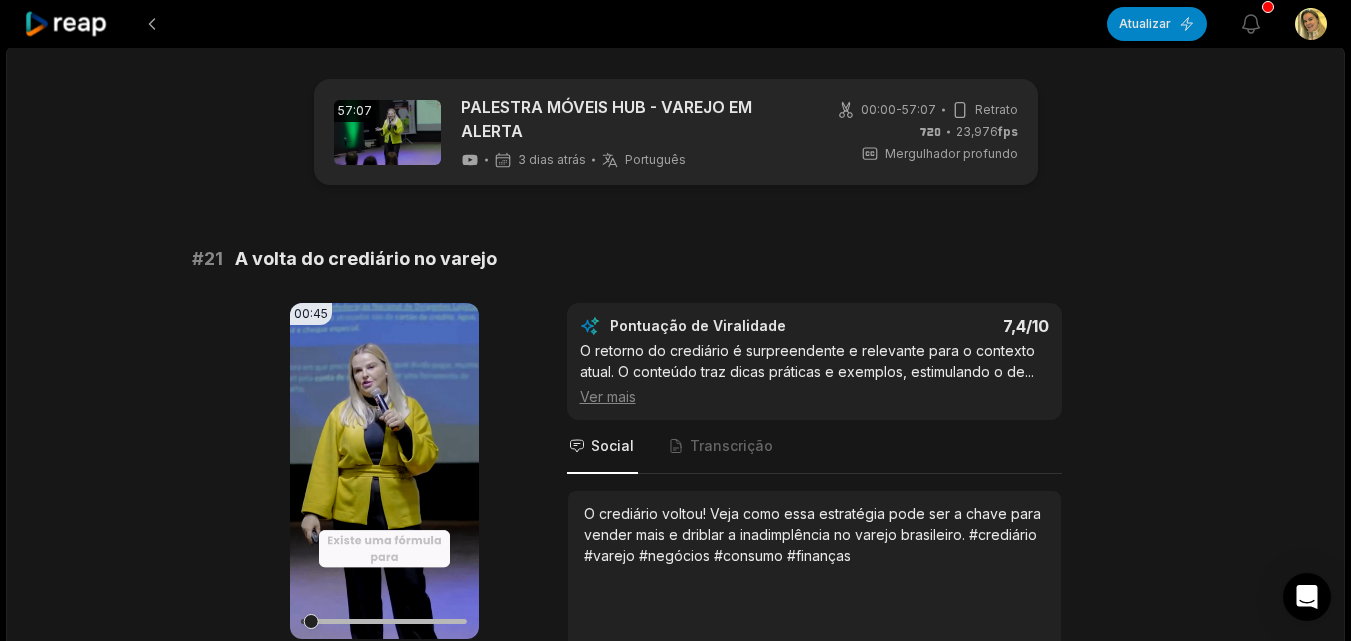 scroll, scrollTop: 0, scrollLeft: 0, axis: both 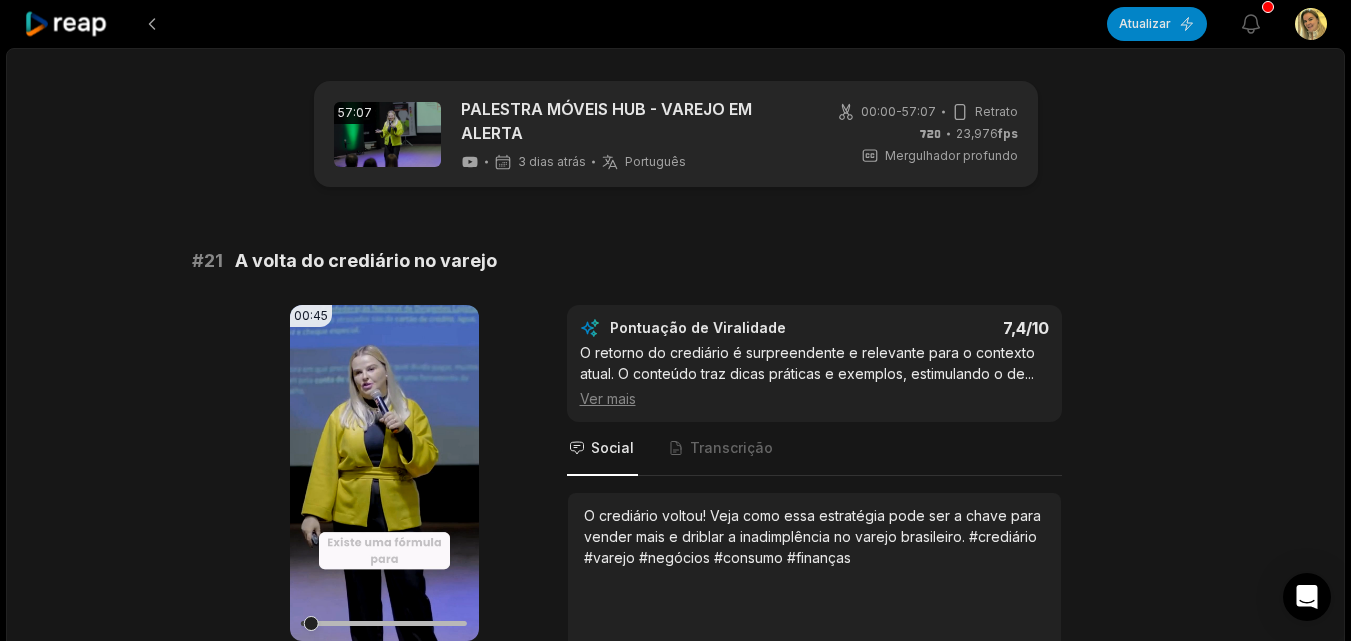 click 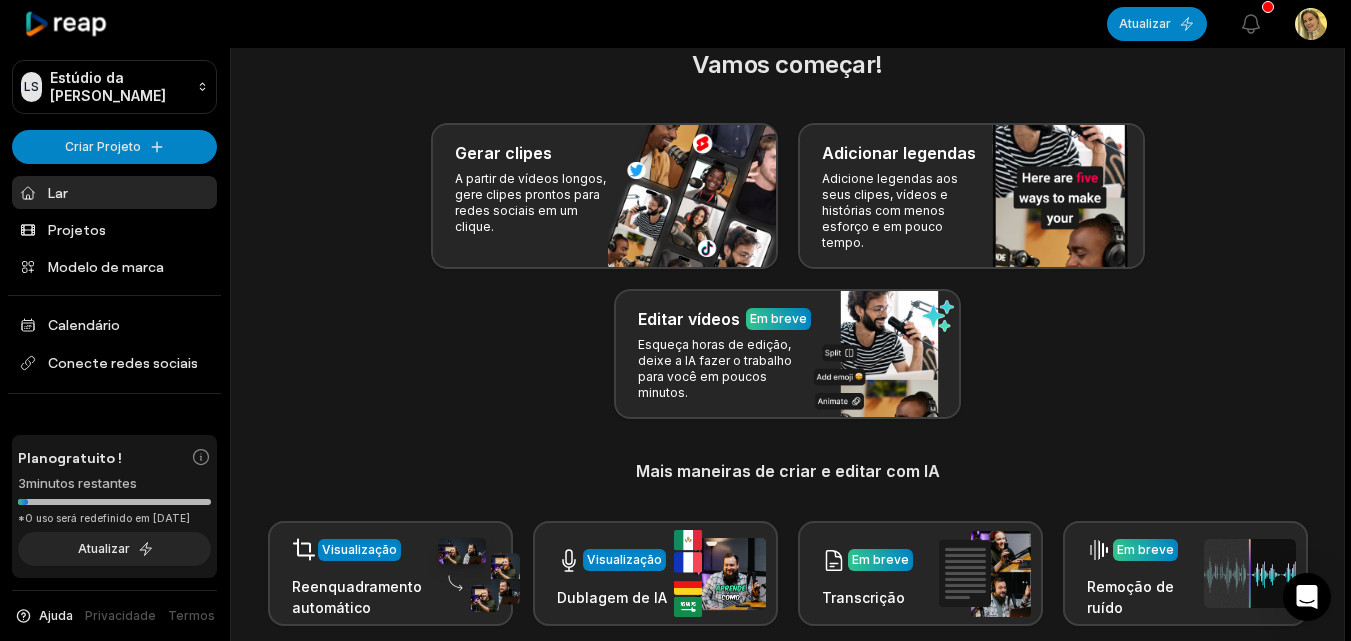 scroll, scrollTop: 0, scrollLeft: 0, axis: both 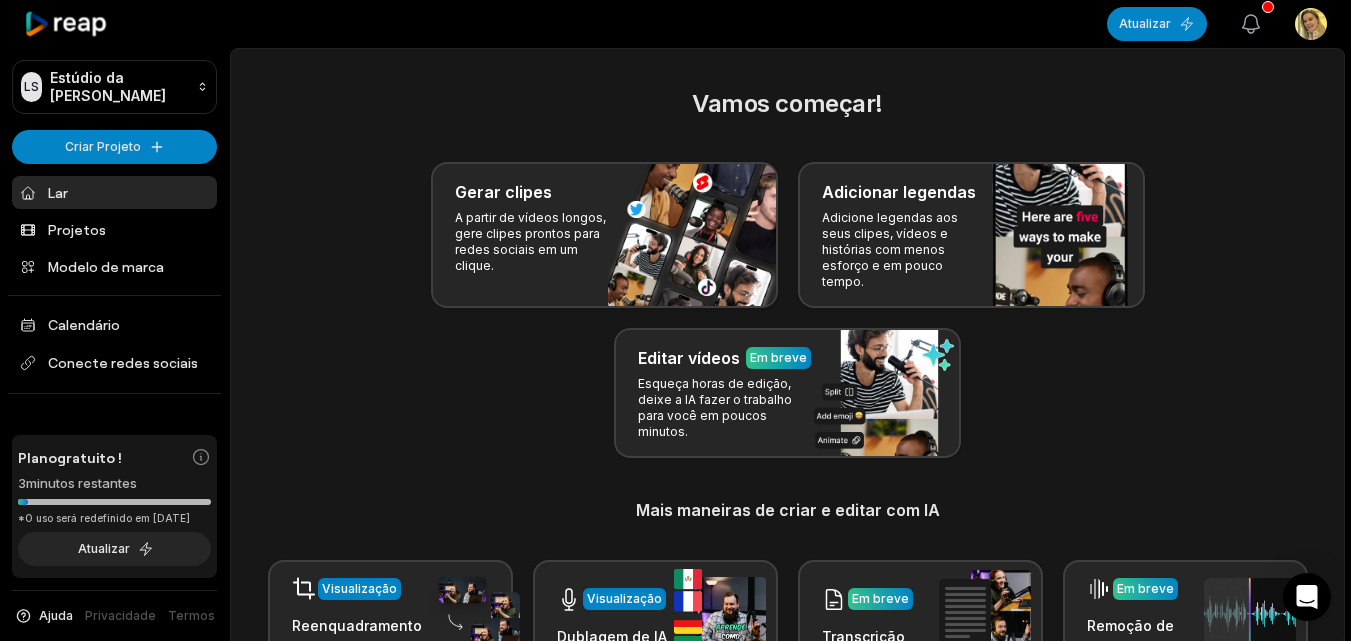 click 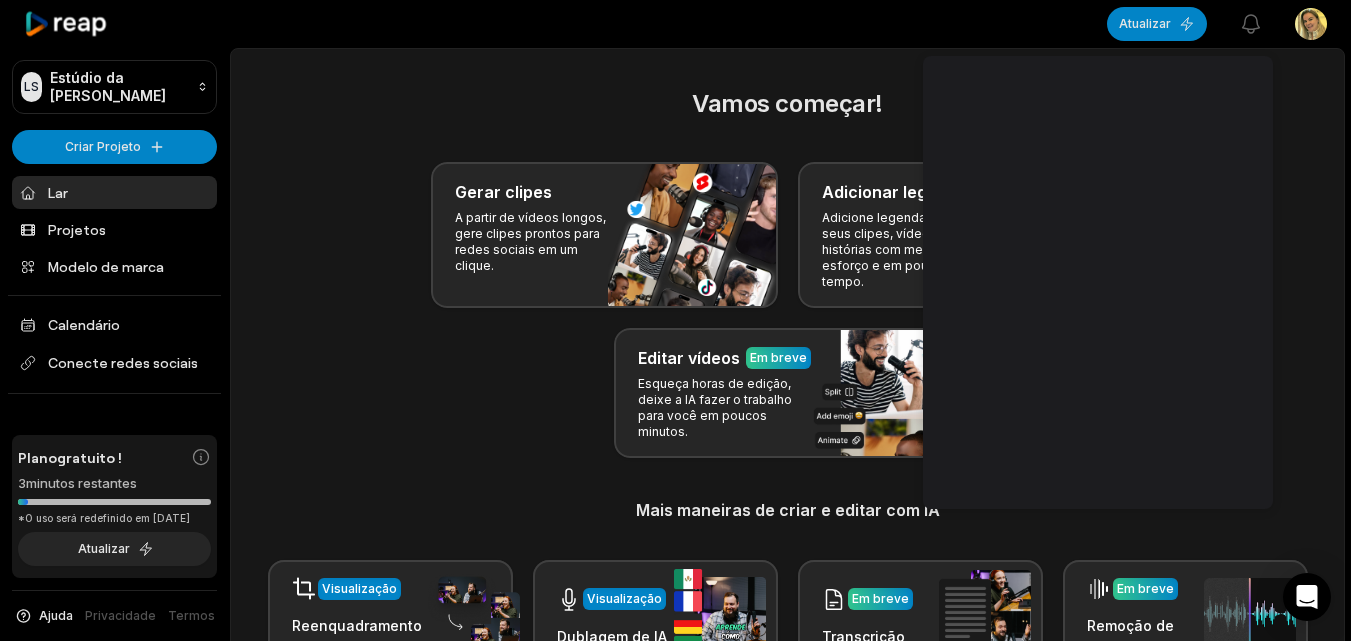 click on "Vamos começar!" at bounding box center (787, 104) 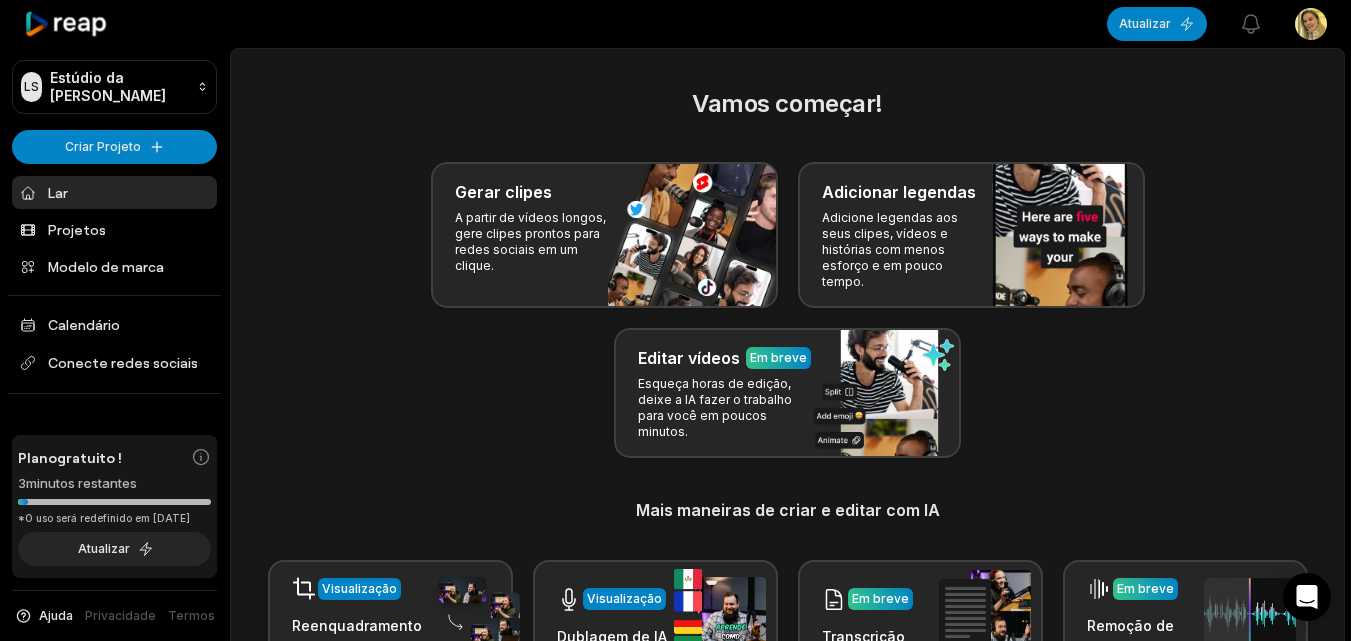 scroll, scrollTop: 100, scrollLeft: 0, axis: vertical 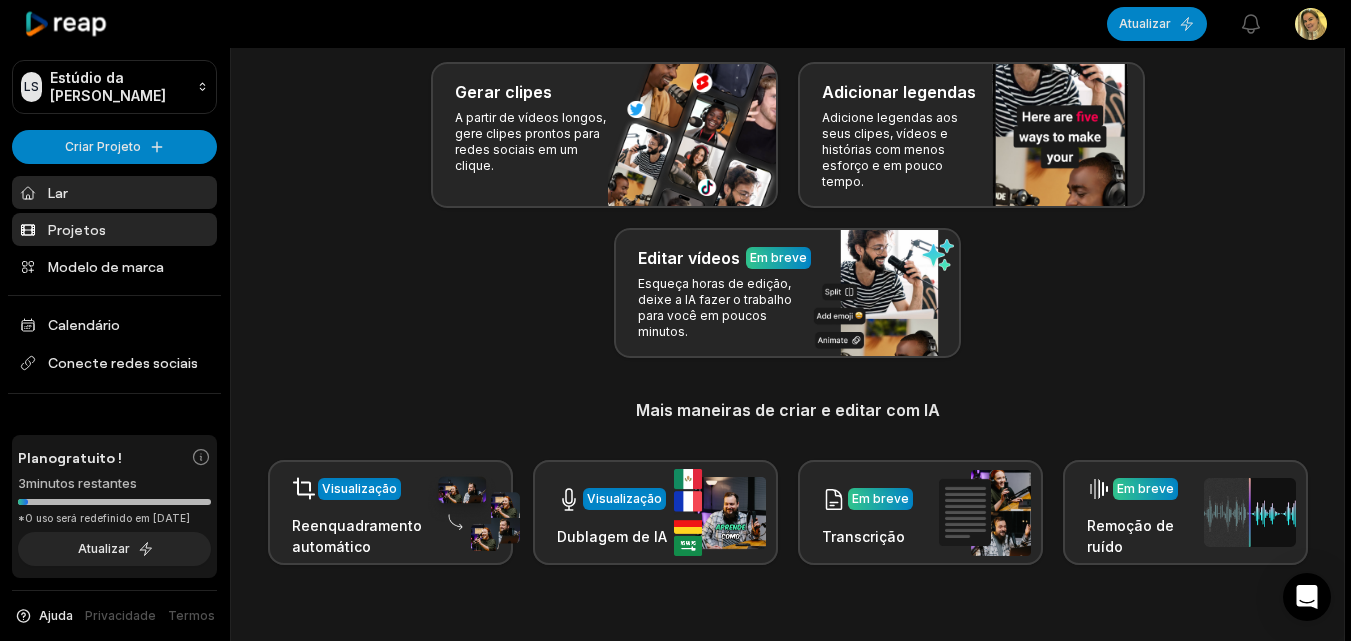 click on "Projetos" at bounding box center (114, 229) 